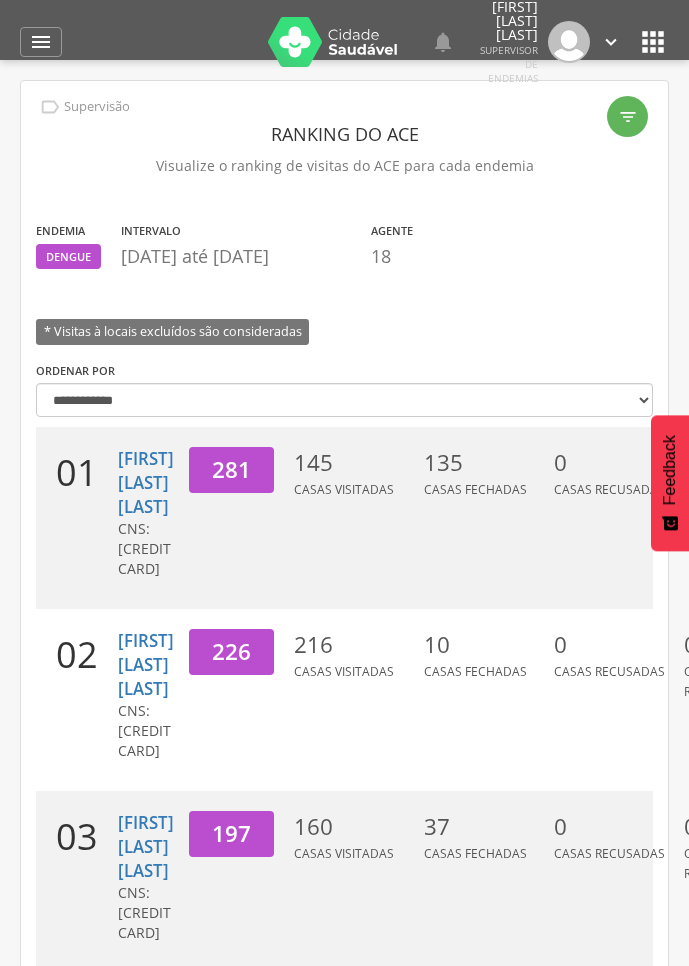 scroll, scrollTop: 0, scrollLeft: 0, axis: both 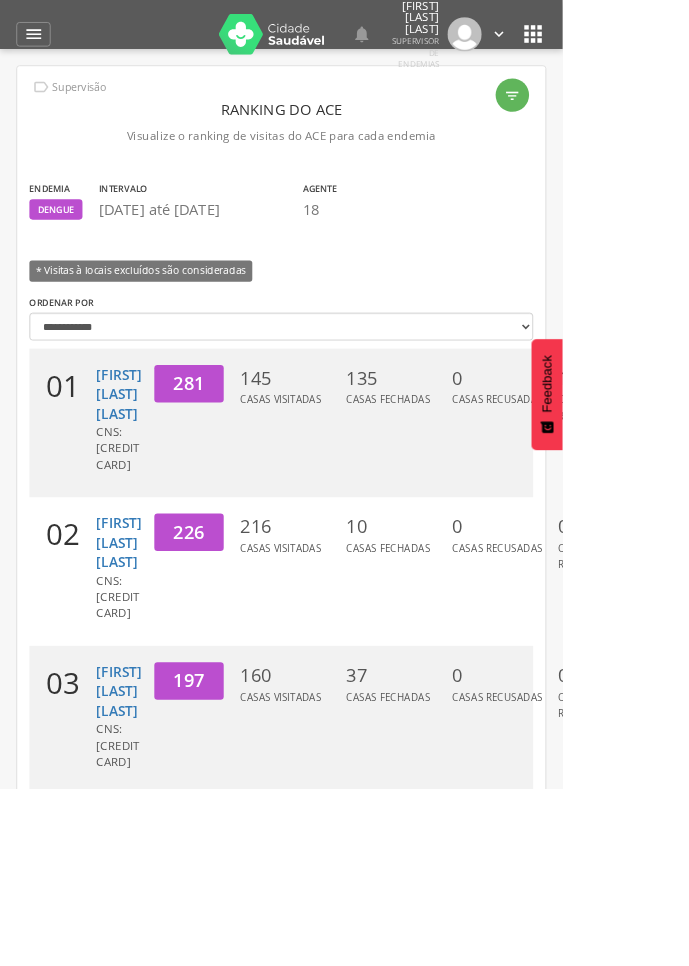 click on "" at bounding box center [41, 42] 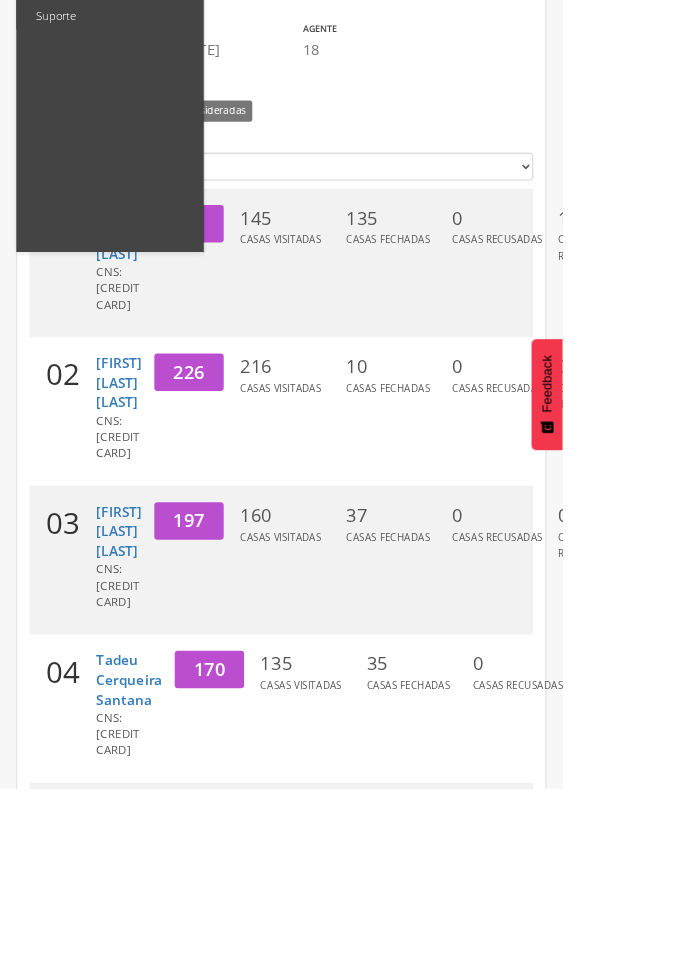 scroll, scrollTop: 144, scrollLeft: 0, axis: vertical 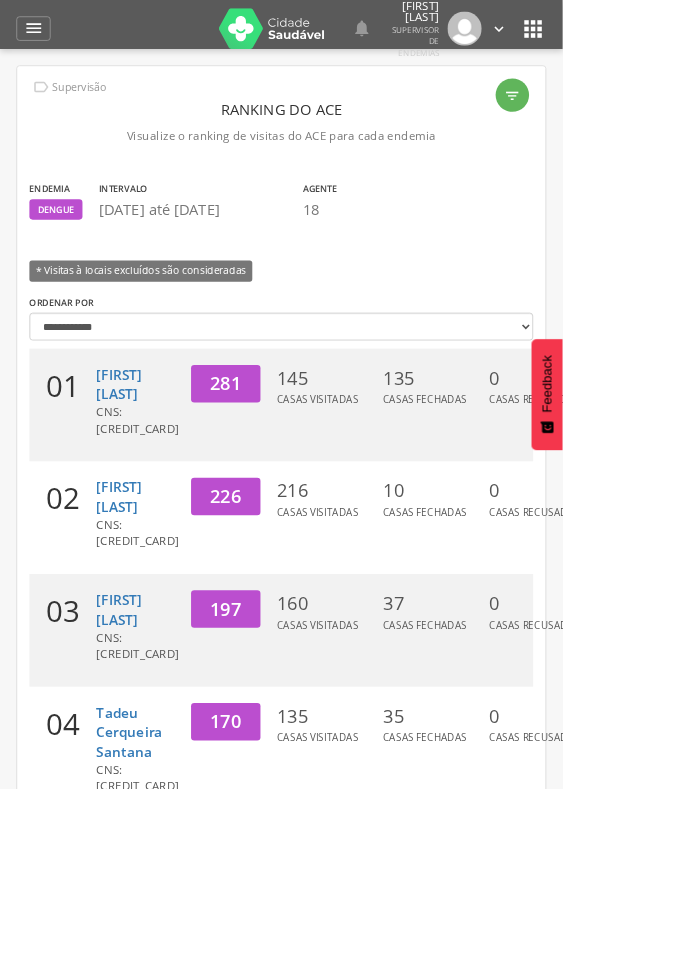 click on "[NUMBER] Casas Visitadas" at bounding box center (399, 634) 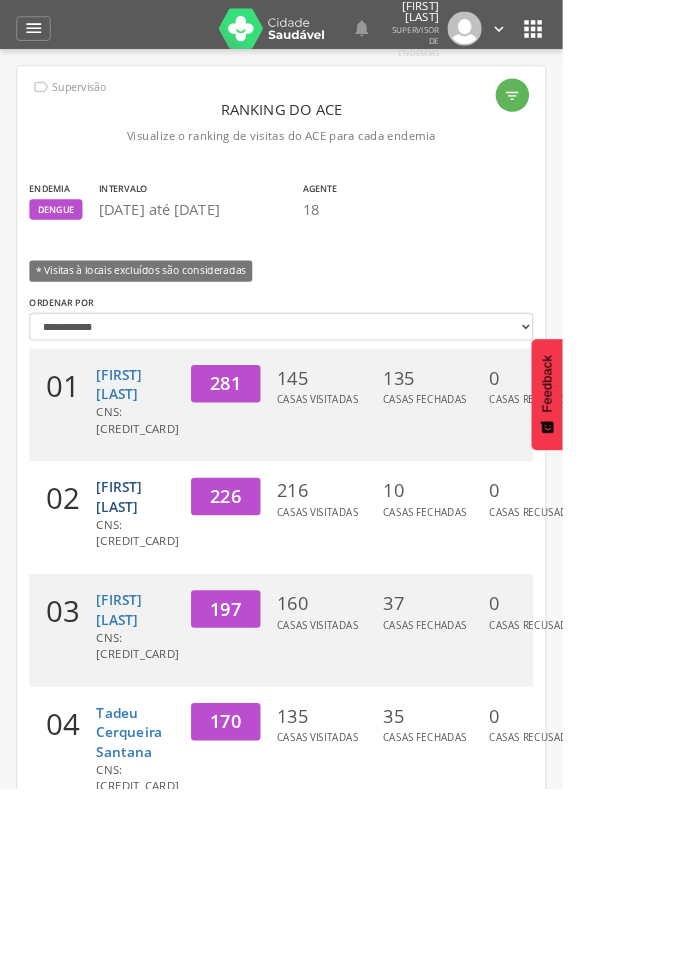 click on "[FIRST] [LAST]" at bounding box center [146, 608] 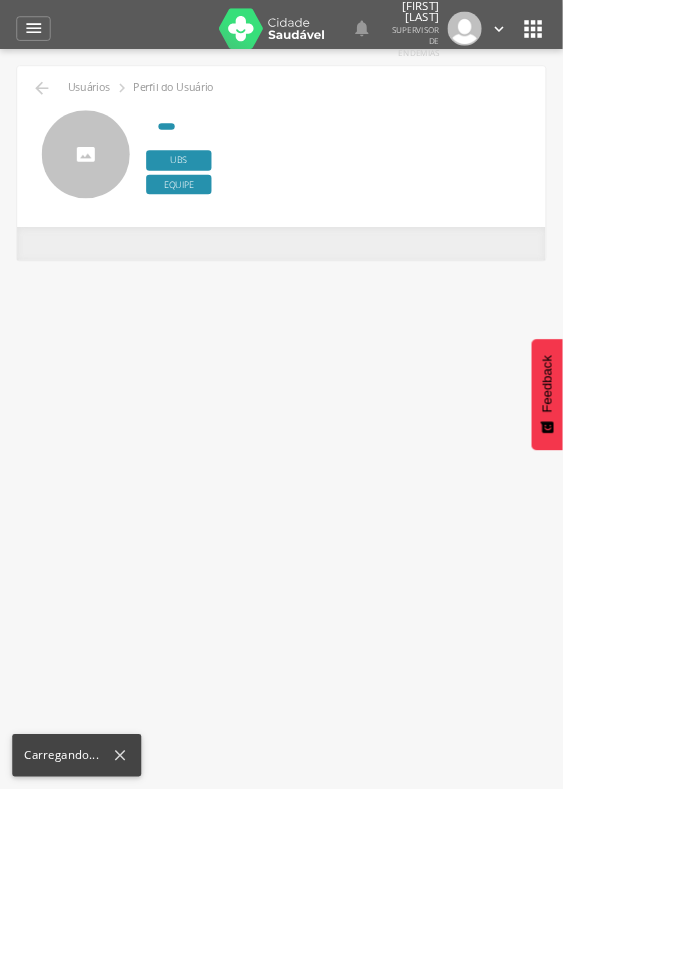 type on "**********" 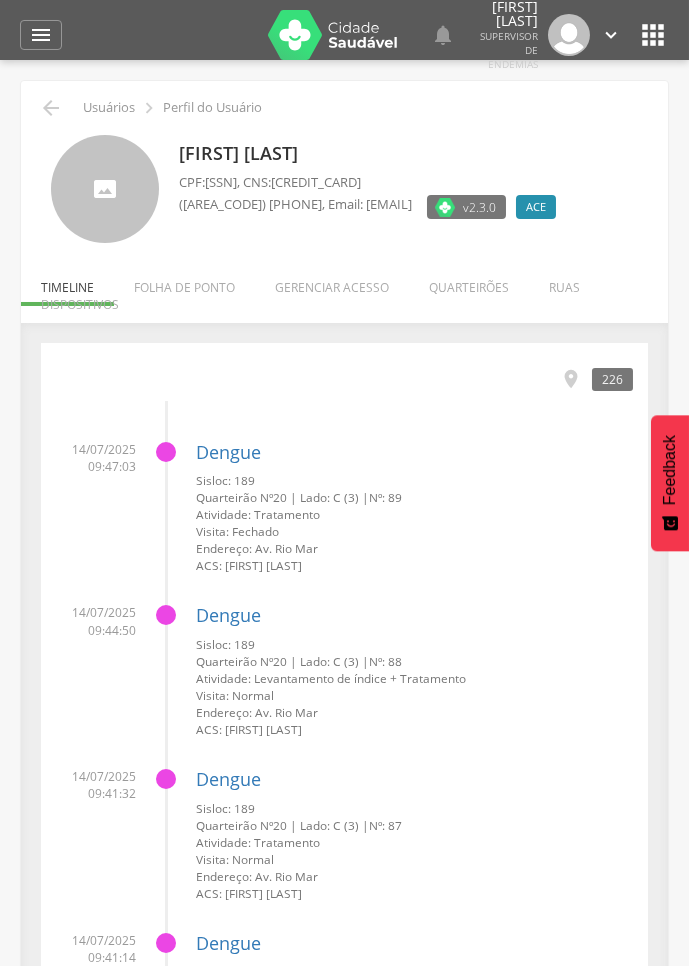 click on "Dispositivos" at bounding box center [80, 299] 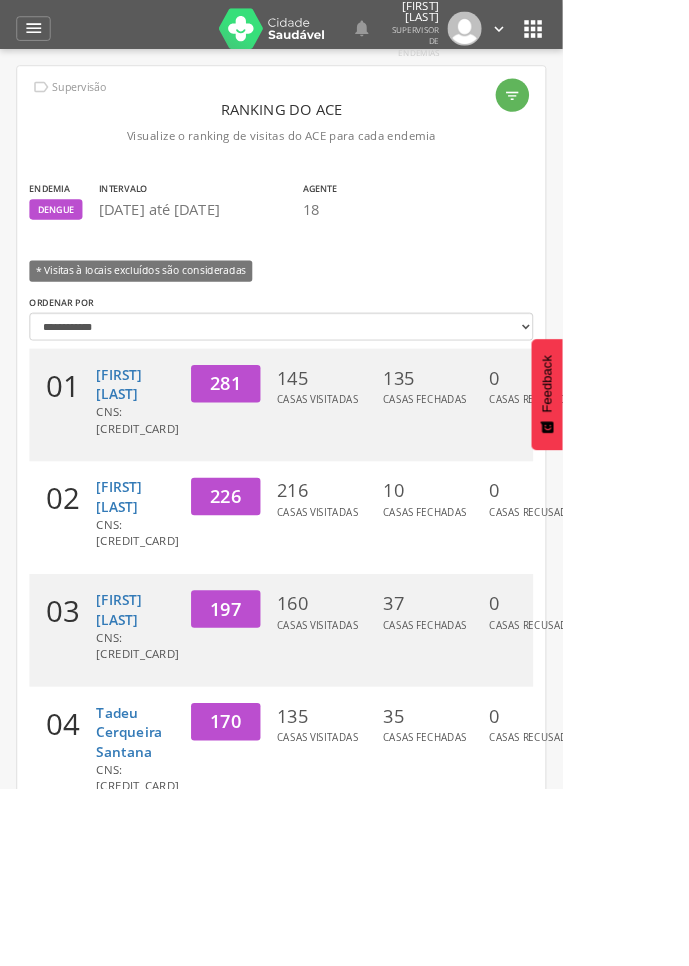 click on "226" at bounding box center (276, 634) 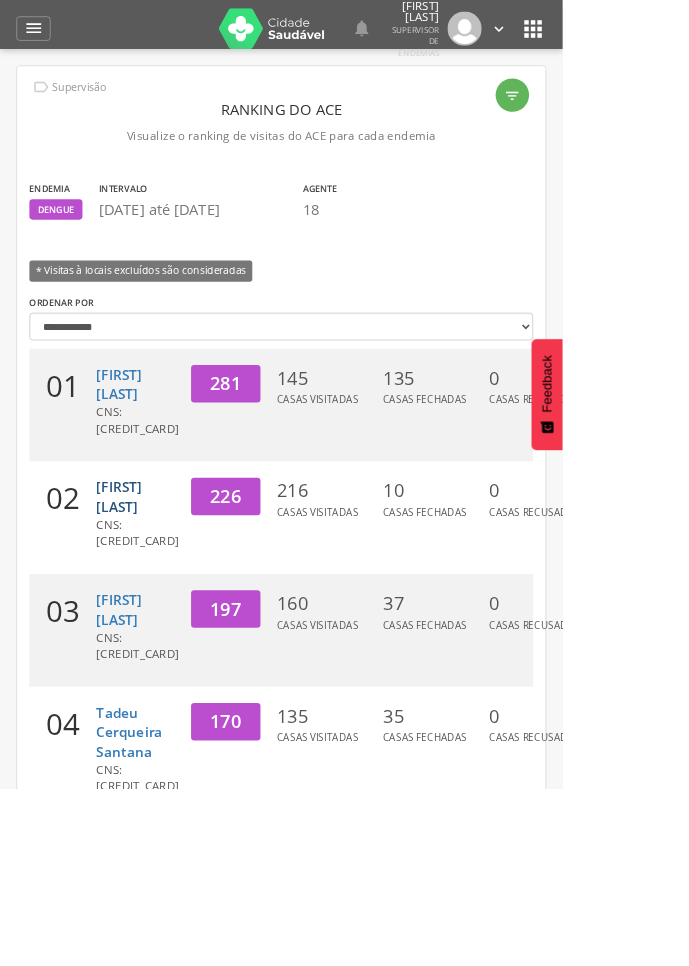 click on "[FIRST] [LAST]" at bounding box center [146, 608] 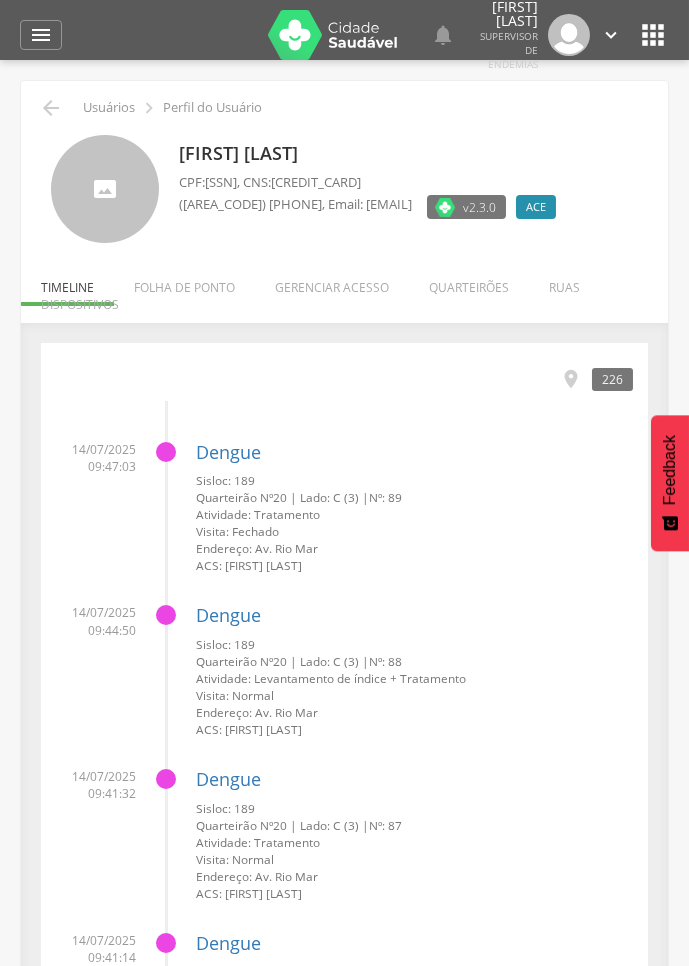 click on "Quarteirões" at bounding box center (469, 282) 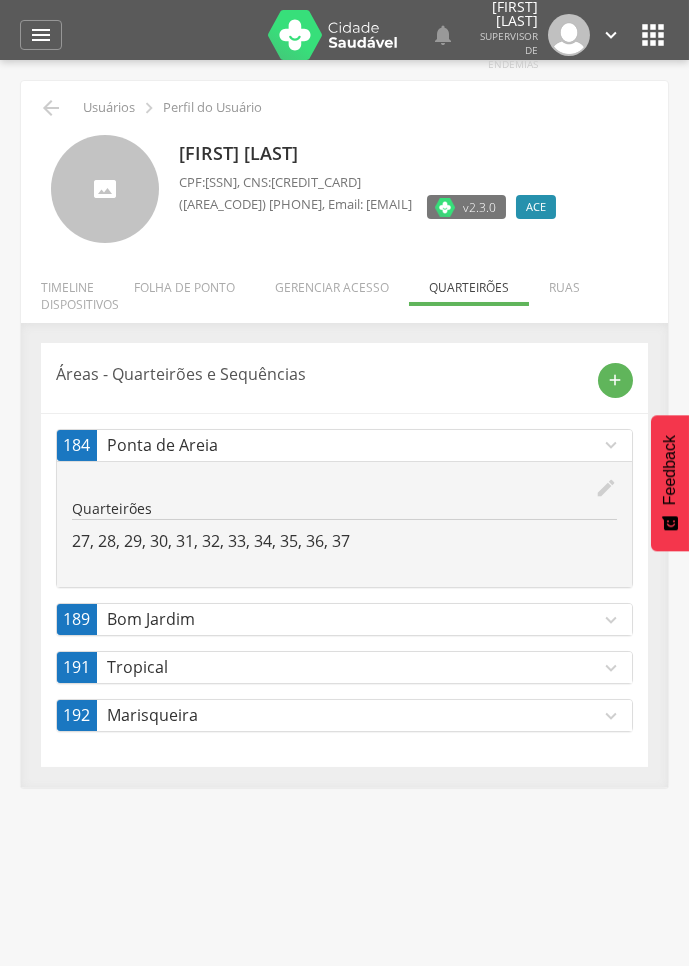 click on "Quarteirões" at bounding box center [344, 509] 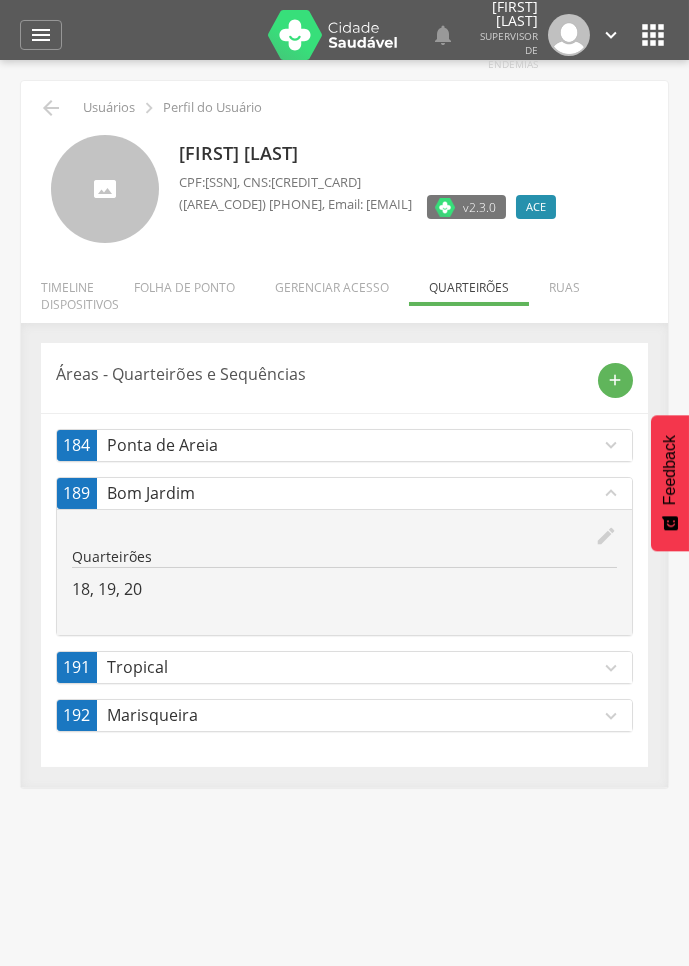click on "18, 19, 20" at bounding box center [344, 589] 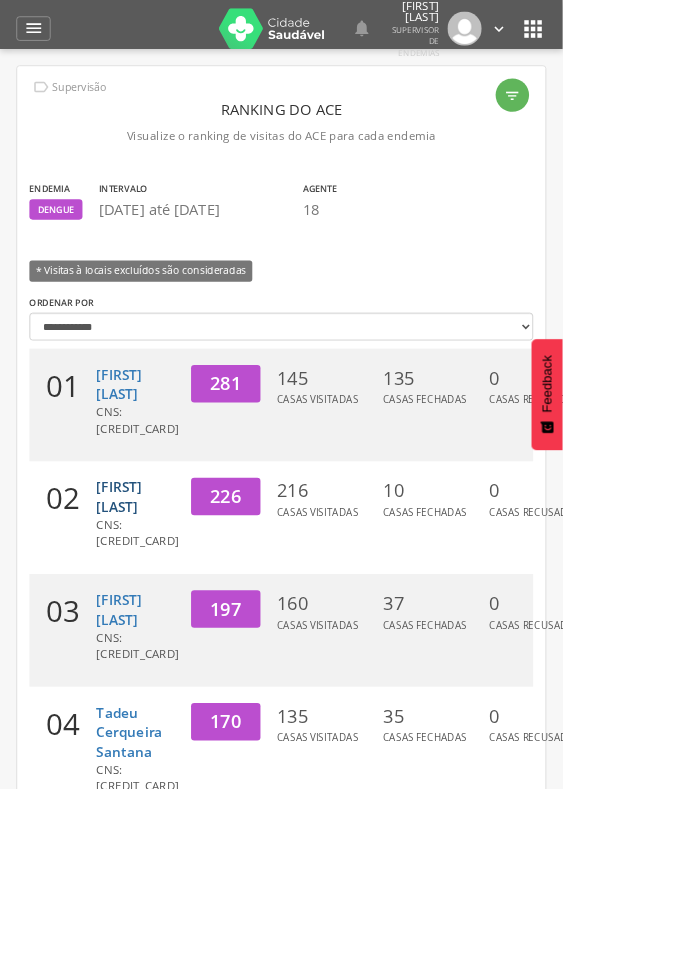 click on "[FIRST] [LAST]" at bounding box center (146, 608) 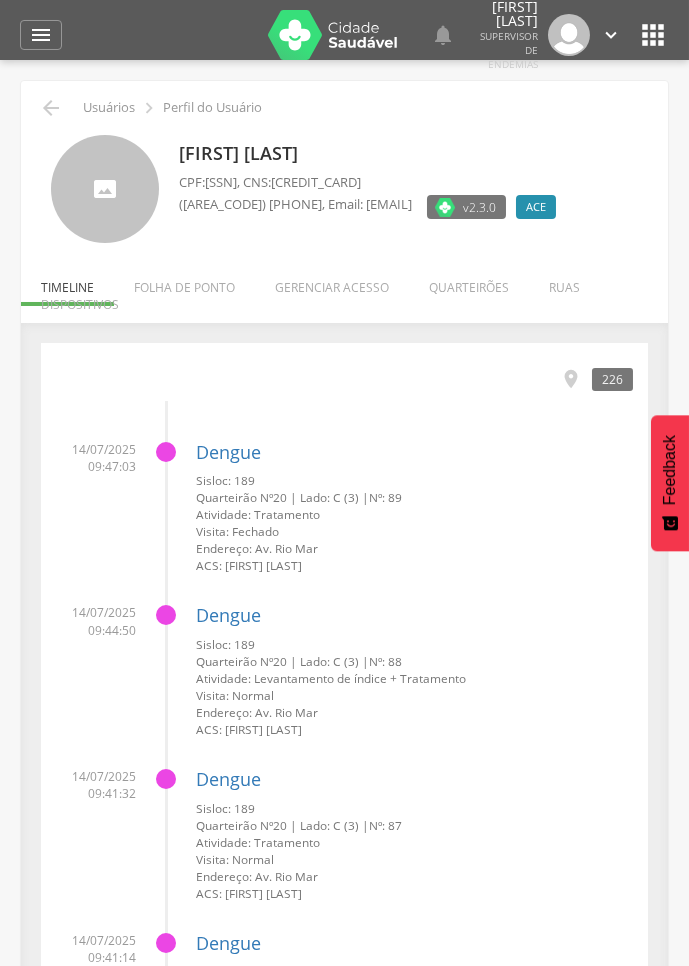 click on "Dispositivos" at bounding box center (80, 299) 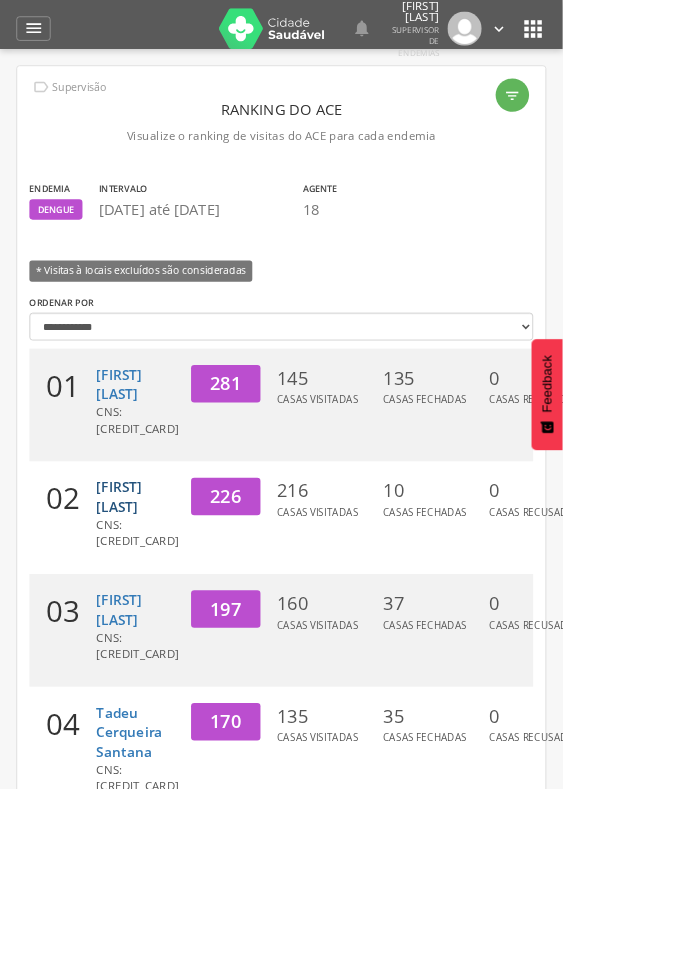 click on "[FIRST] [LAST]" at bounding box center [146, 608] 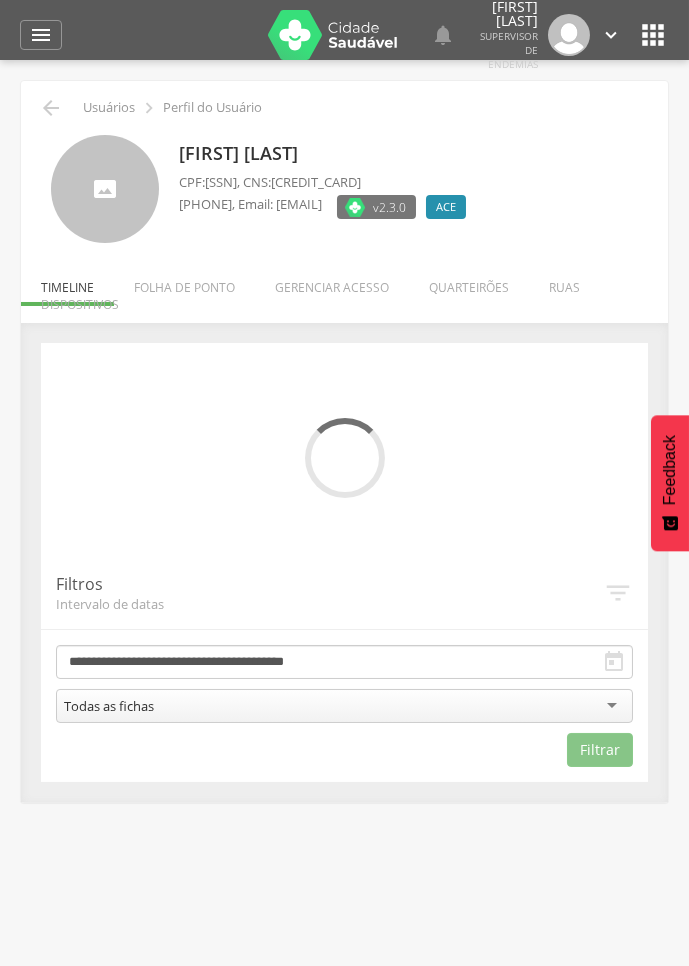 click on "" at bounding box center [41, 35] 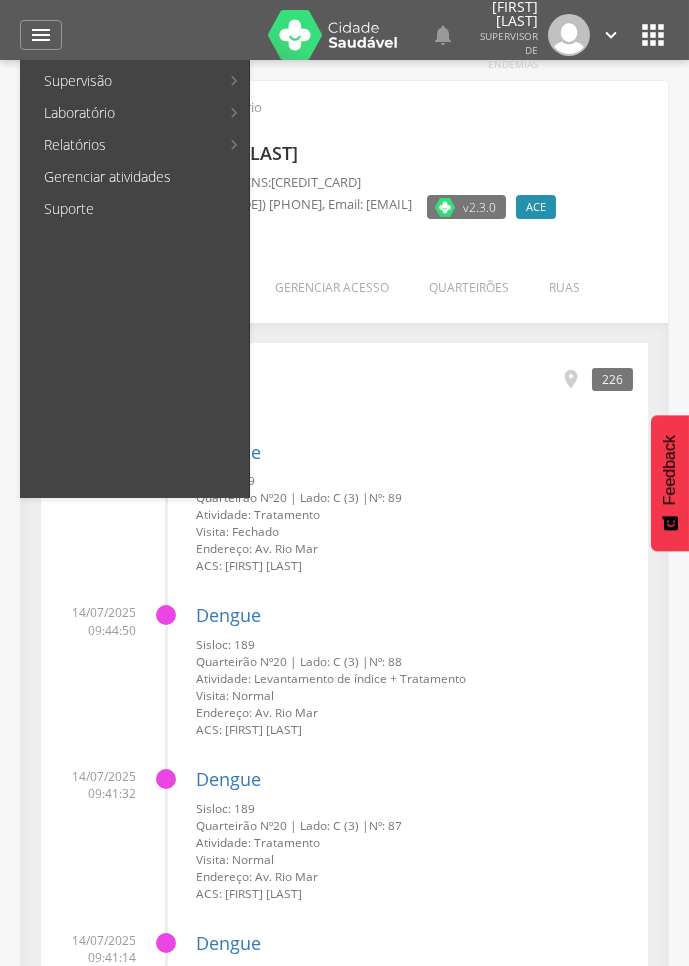 click on "Relatórios" at bounding box center (121, 145) 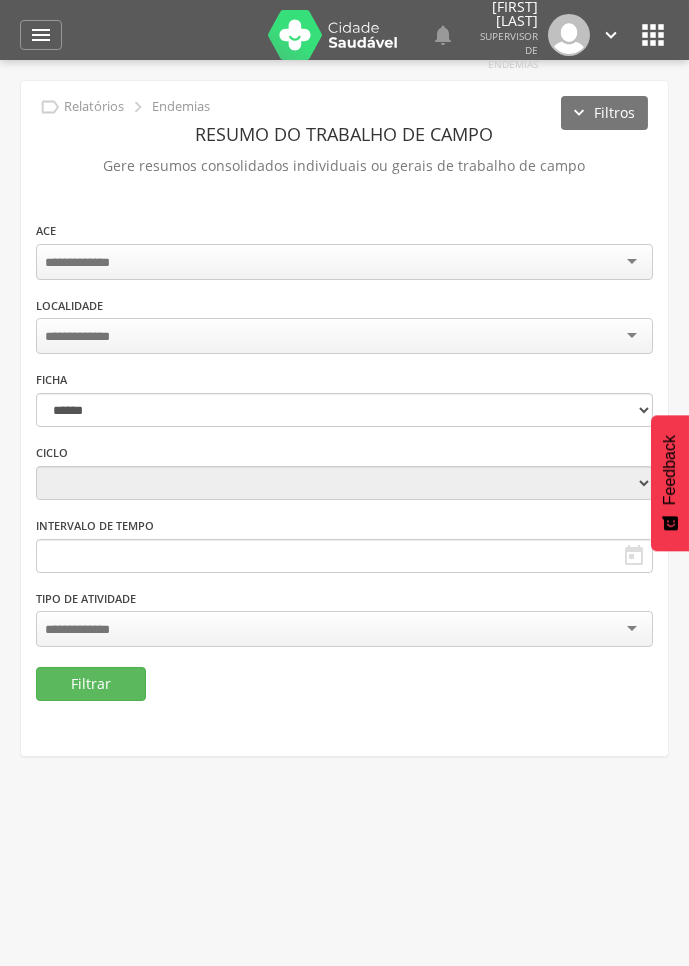 type on "**********" 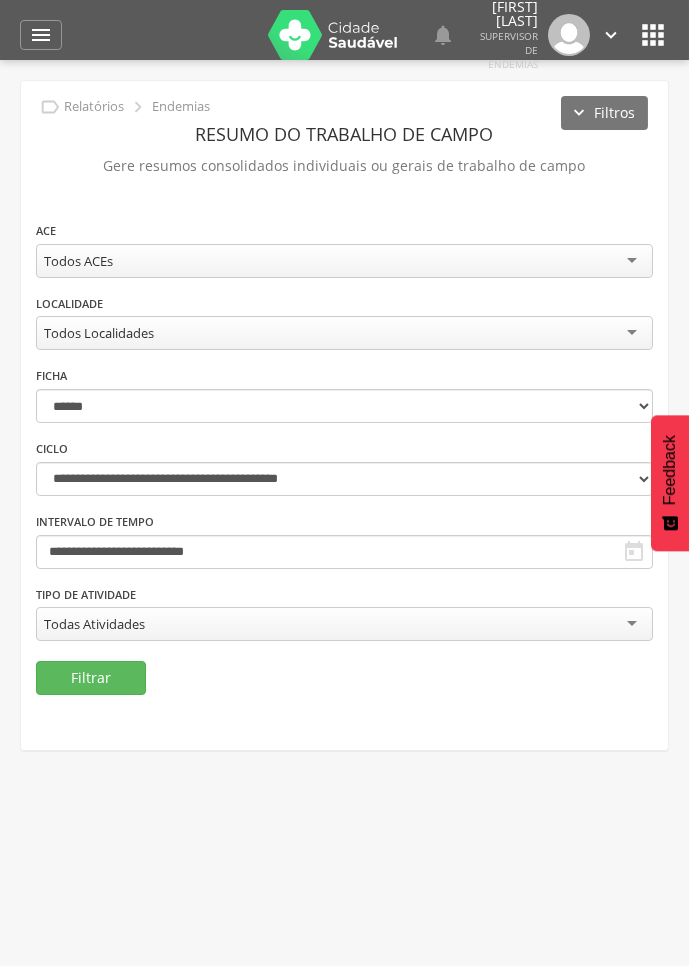 click on "Todos Localidades" at bounding box center [344, 333] 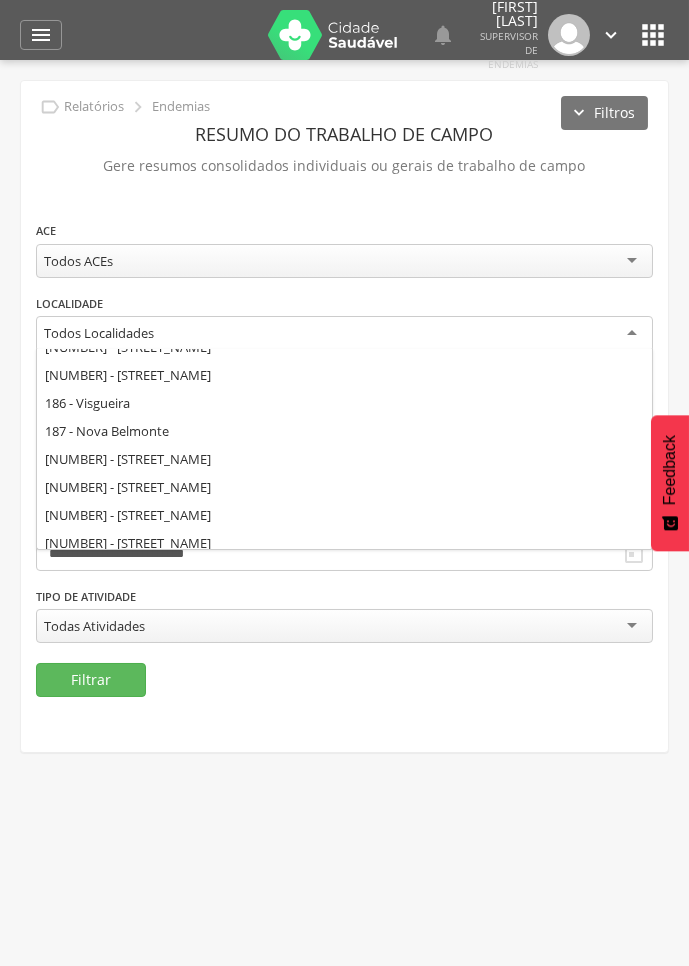 scroll, scrollTop: 191, scrollLeft: 0, axis: vertical 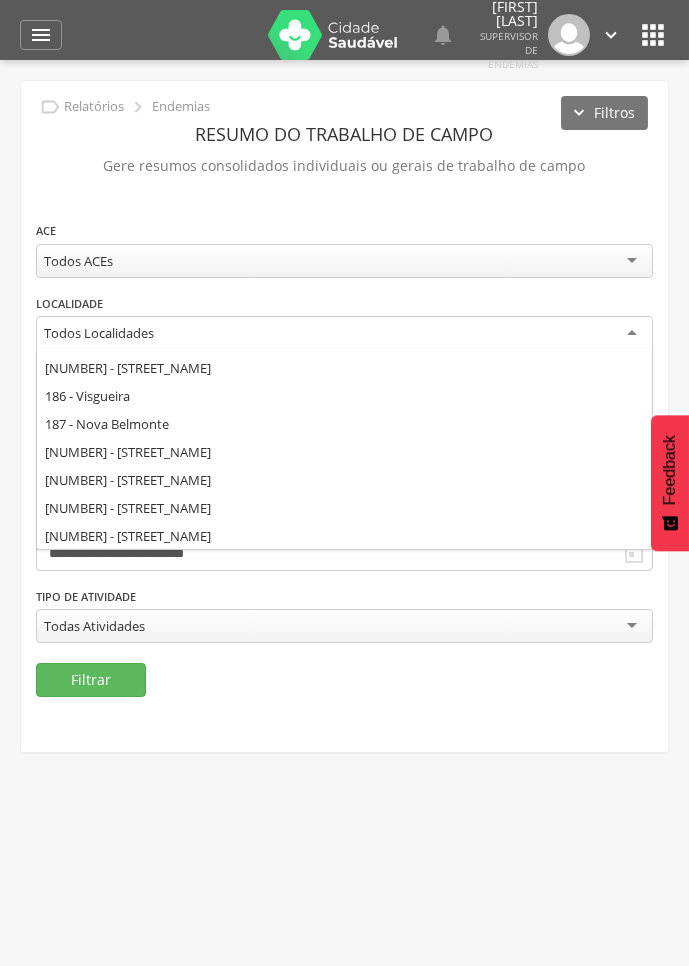 click on "**********" at bounding box center (344, 441) 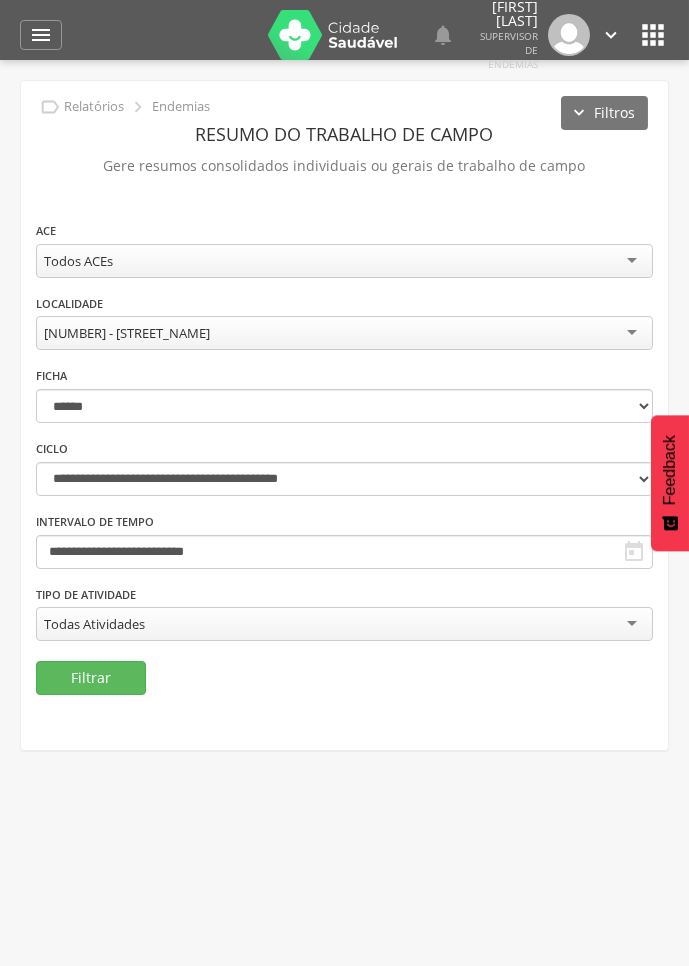 click on "Todas Atividades" at bounding box center (94, 624) 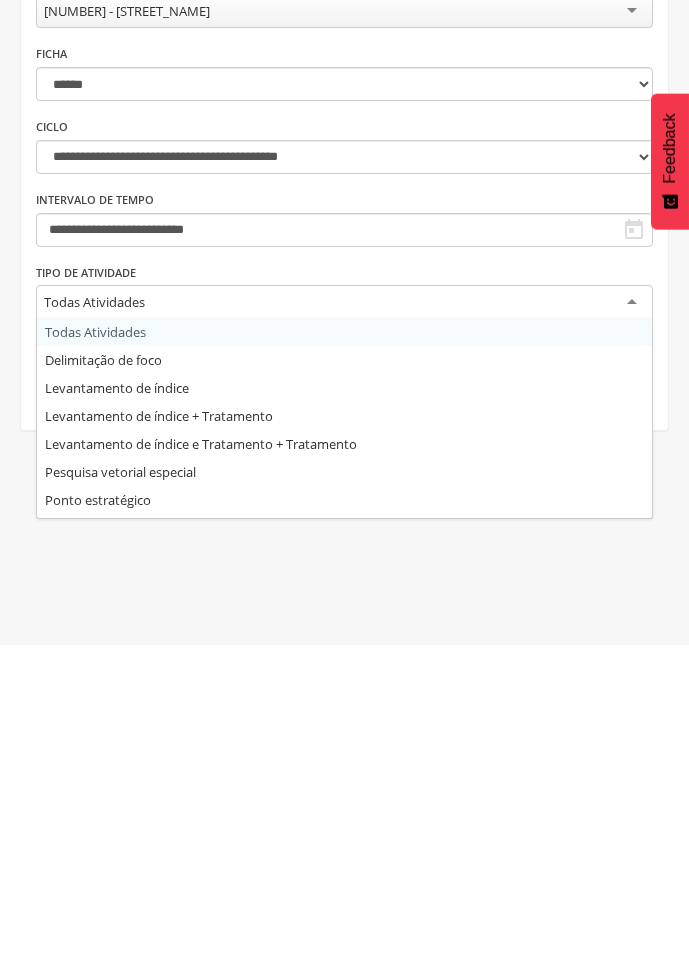 click on "**********" at bounding box center [344, 441] 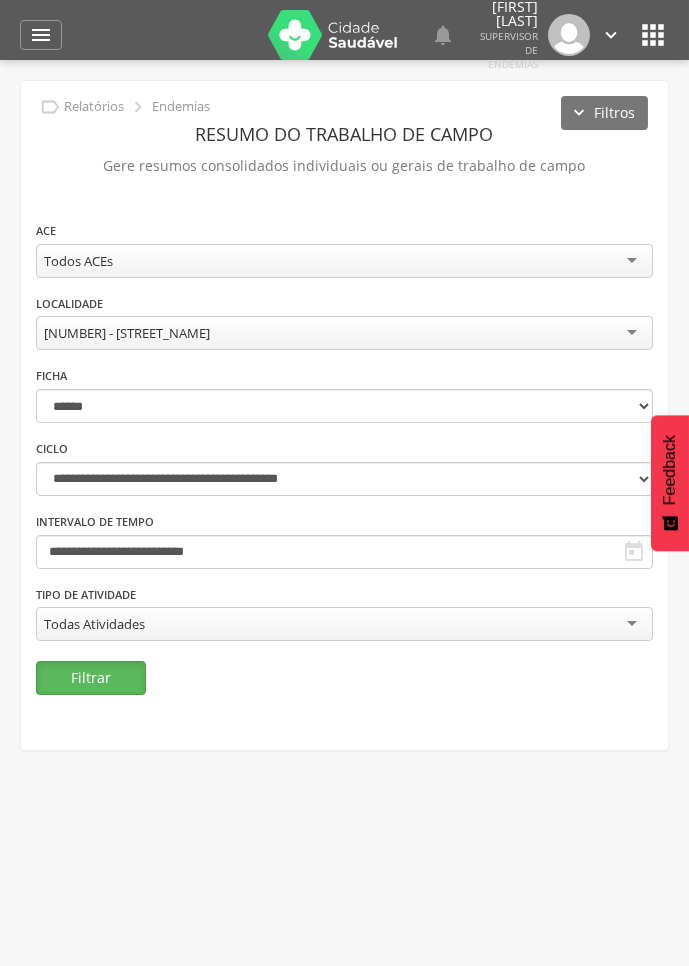 click on "Filtrar" at bounding box center [91, 678] 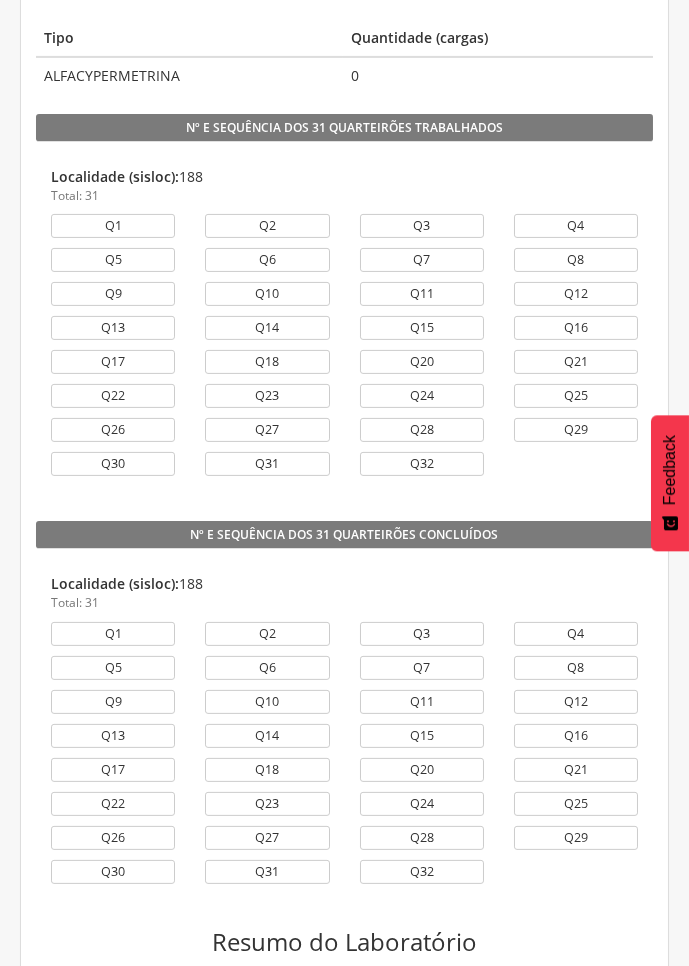 scroll, scrollTop: 1703, scrollLeft: 0, axis: vertical 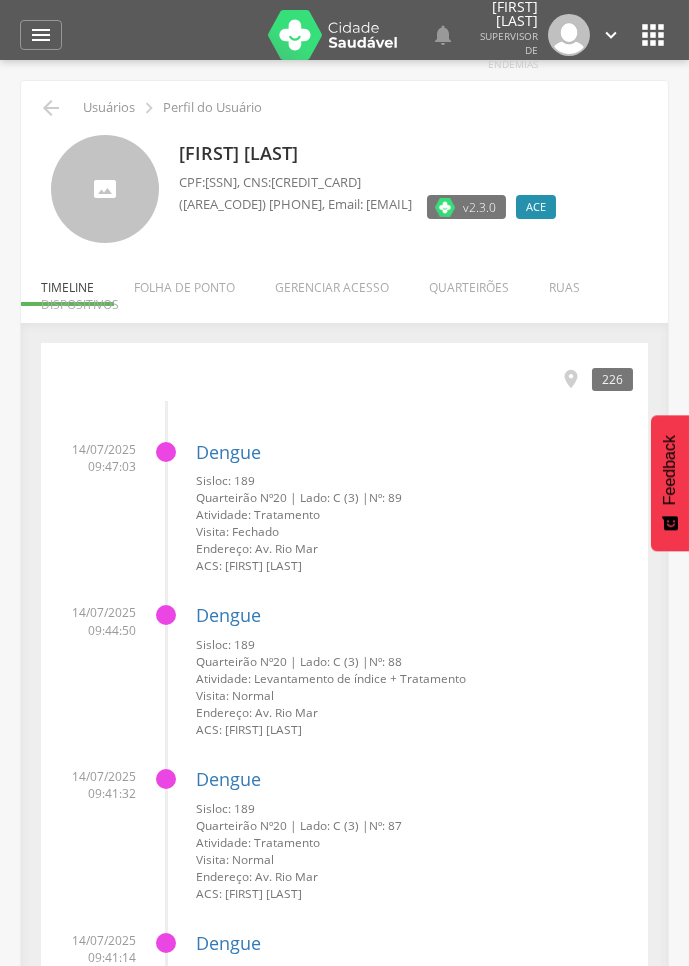 click on "Dispositivos" at bounding box center [80, 299] 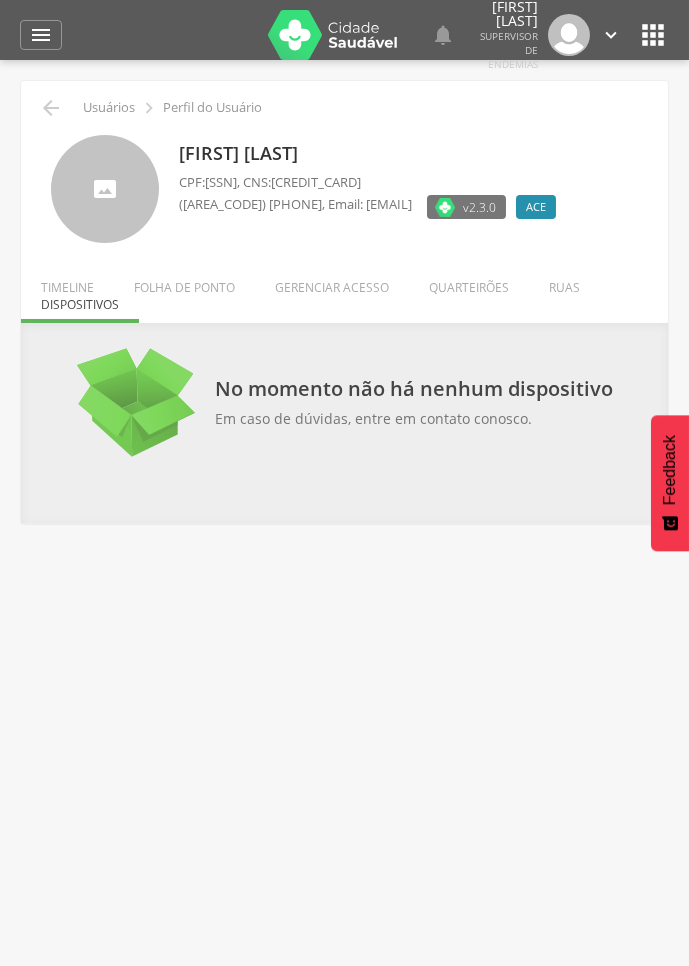 click on "Quarteirões" at bounding box center (469, 282) 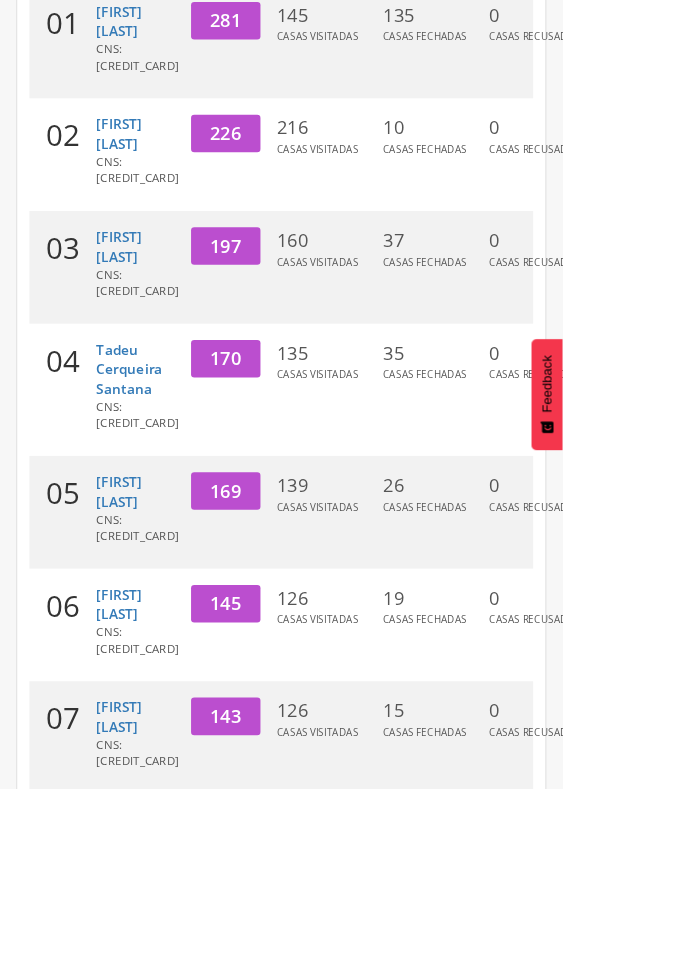 scroll, scrollTop: 510, scrollLeft: 0, axis: vertical 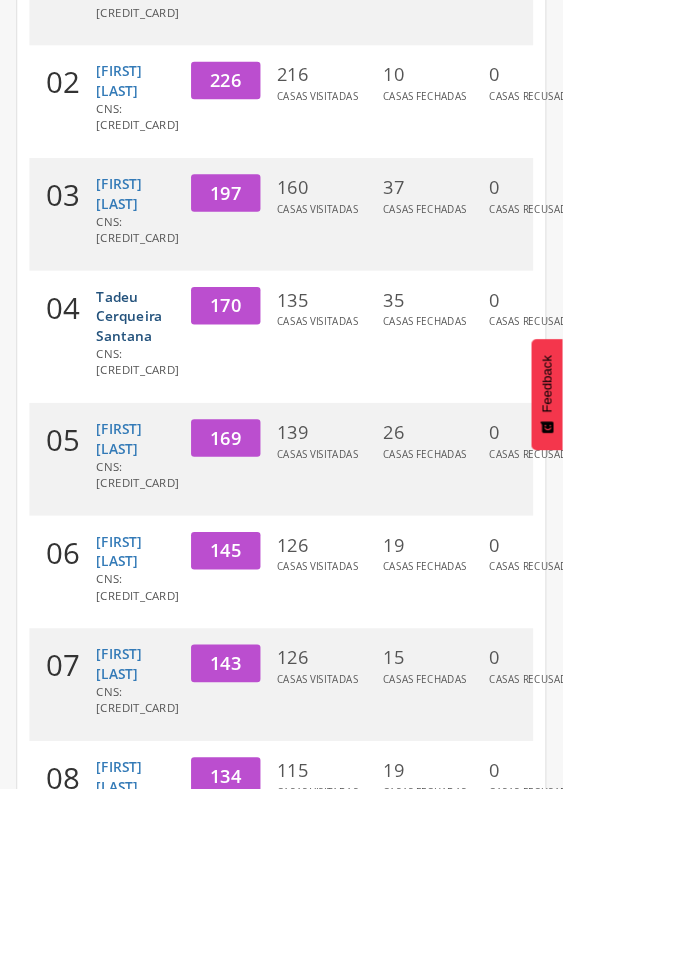 click on "Tadeu Cerqueira Santana" at bounding box center (158, 386) 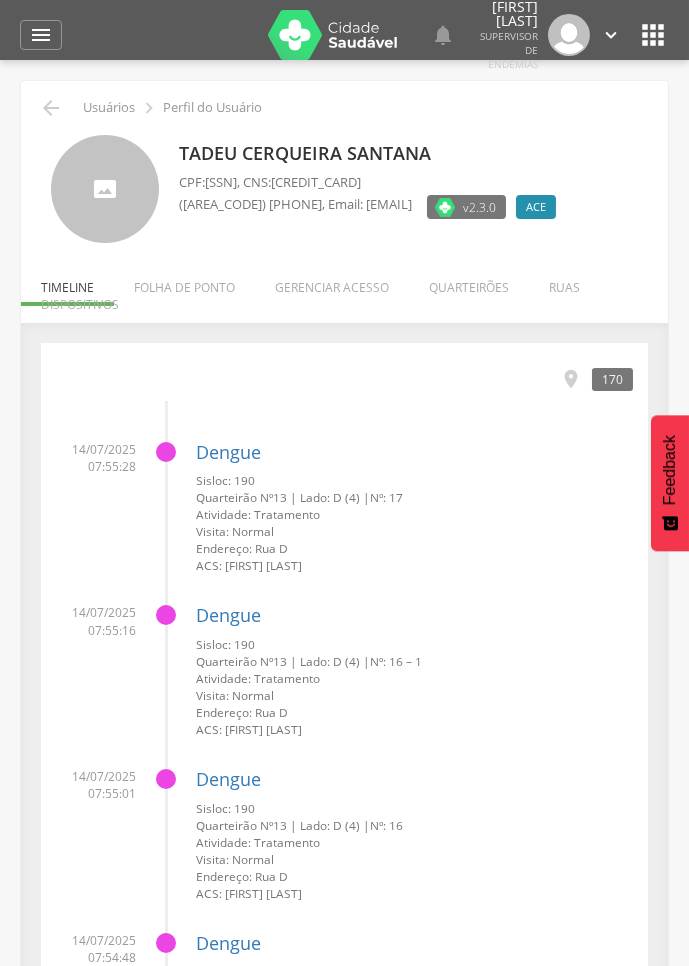 click on "Quarteirões" at bounding box center [469, 282] 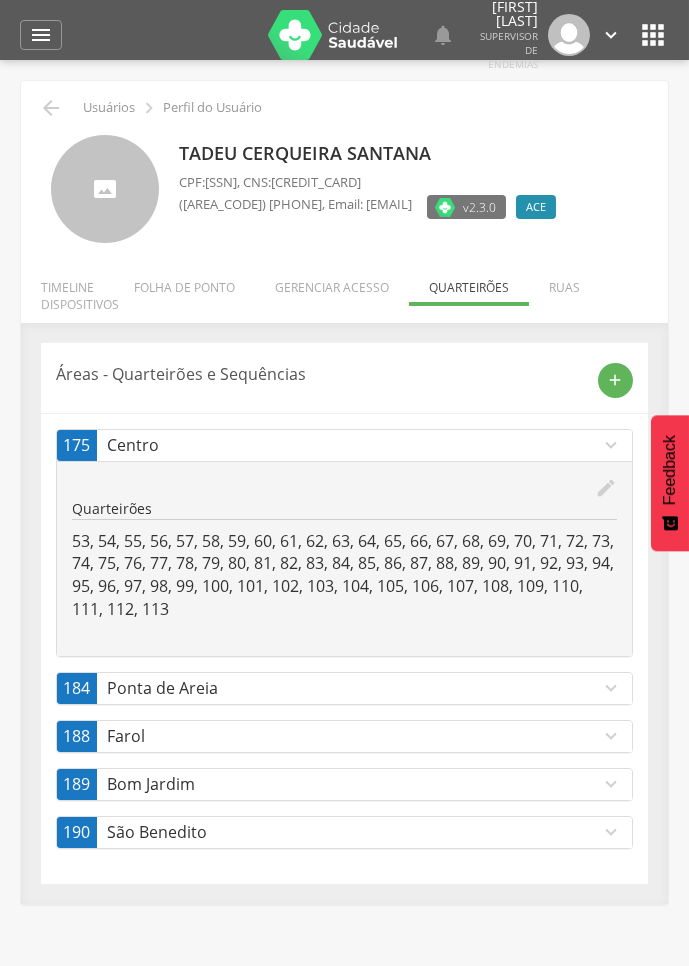 click on "Farol" at bounding box center [353, 736] 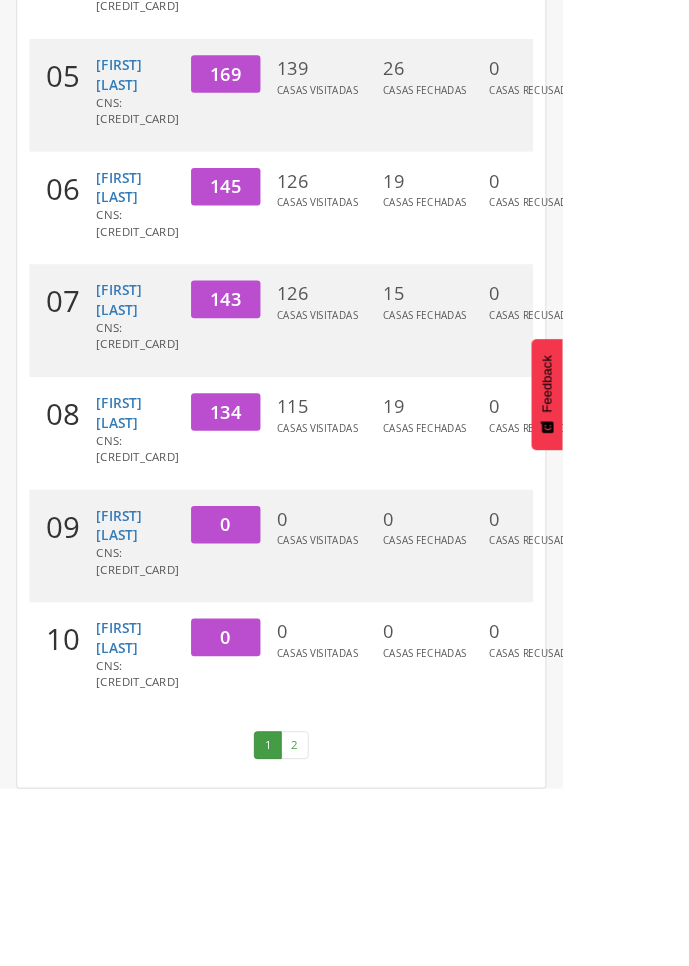 scroll, scrollTop: 1106, scrollLeft: 0, axis: vertical 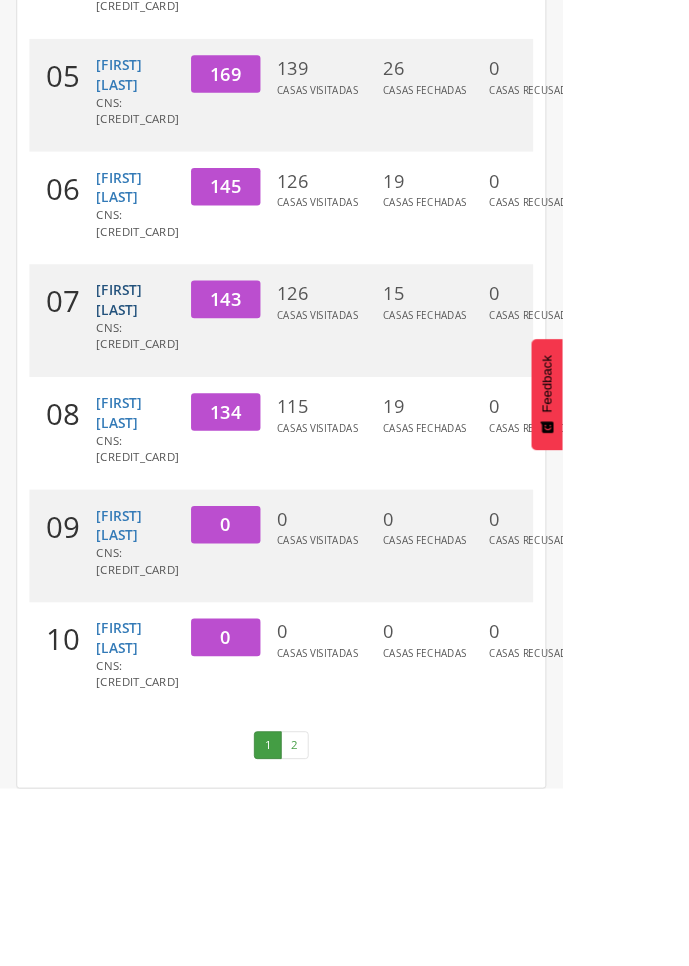 click on "[FIRST] [LAST]" at bounding box center [146, 367] 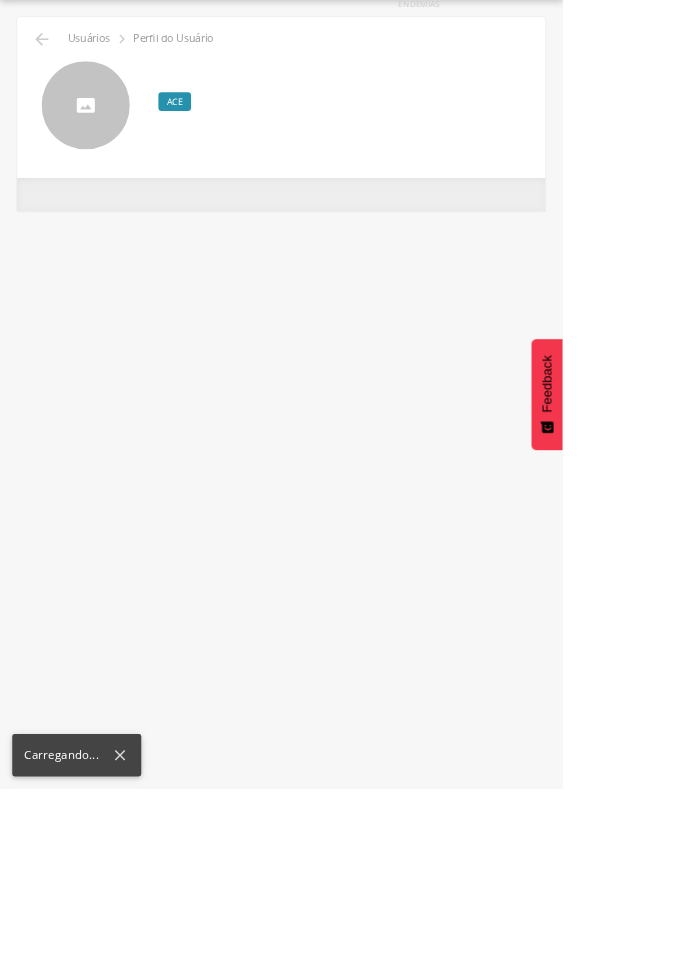 scroll, scrollTop: 0, scrollLeft: 0, axis: both 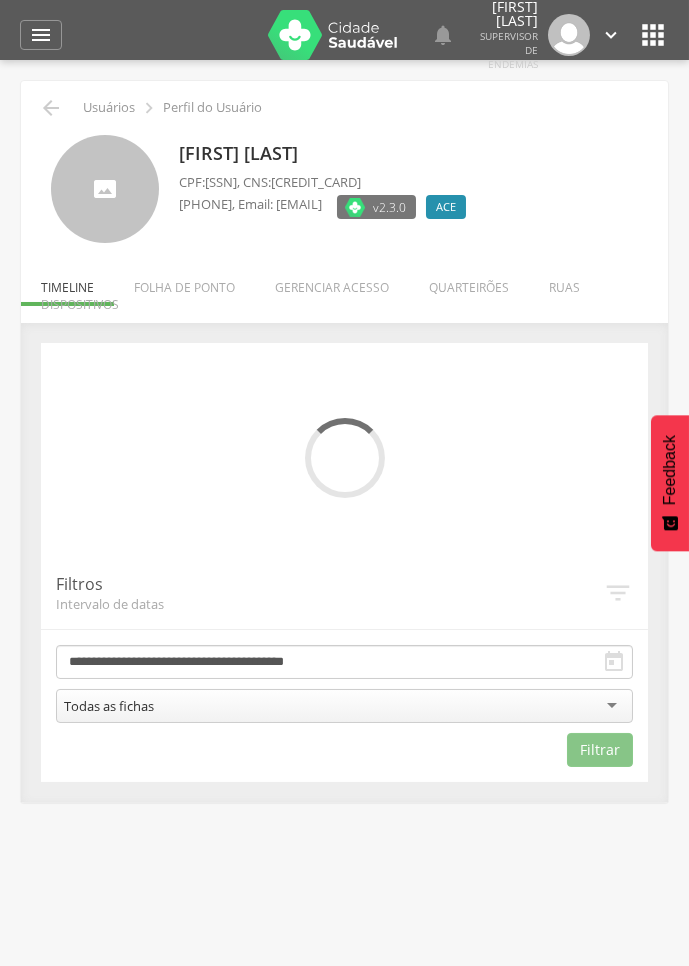 click on "Quarteirões" at bounding box center [469, 282] 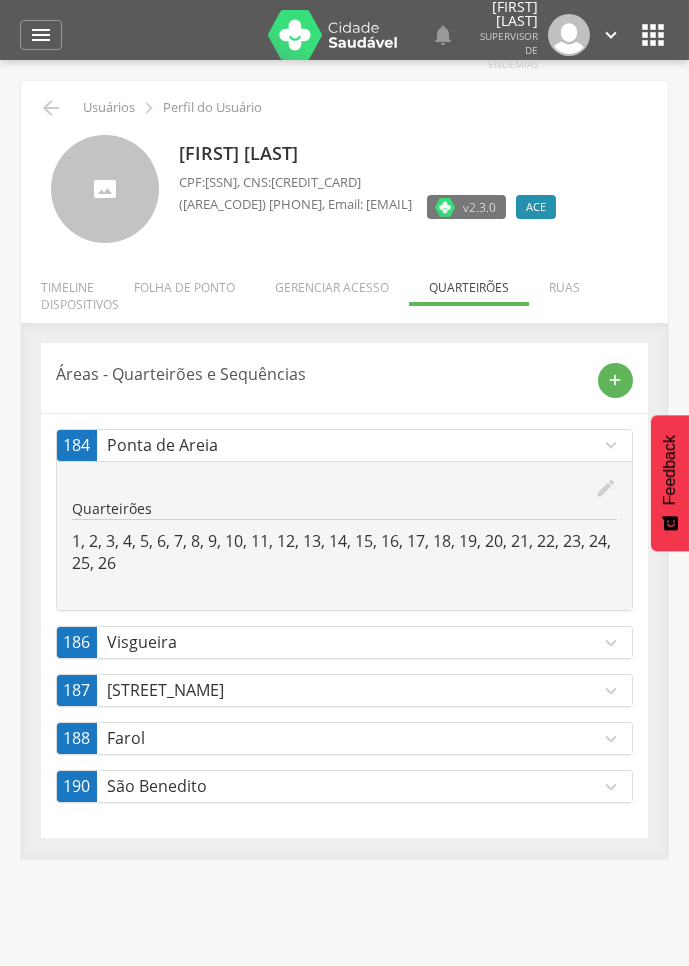 click on "Farol" at bounding box center (353, 738) 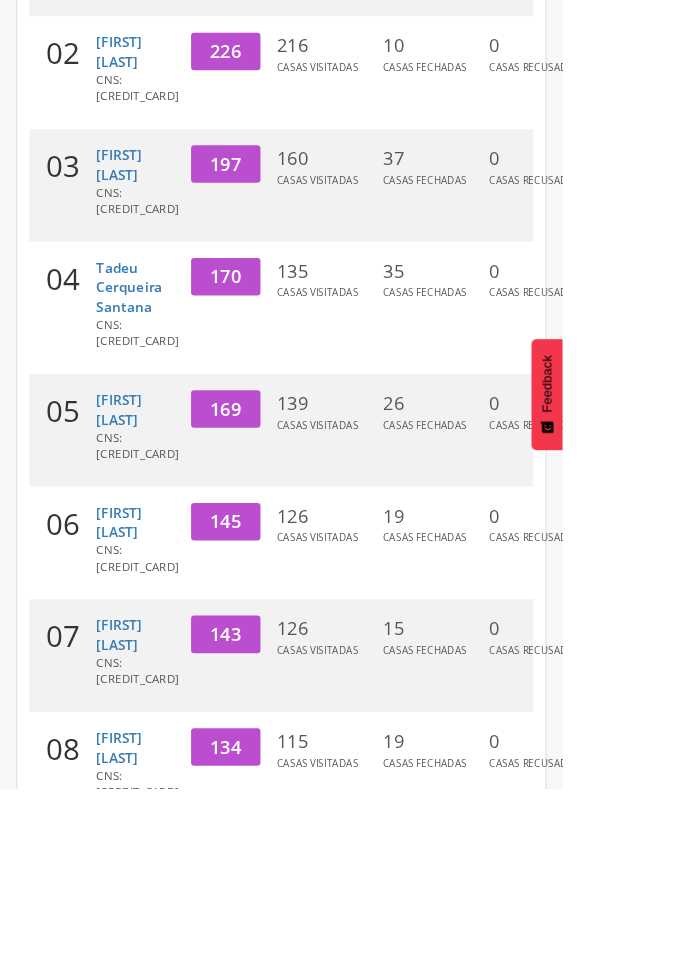 scroll, scrollTop: 550, scrollLeft: 0, axis: vertical 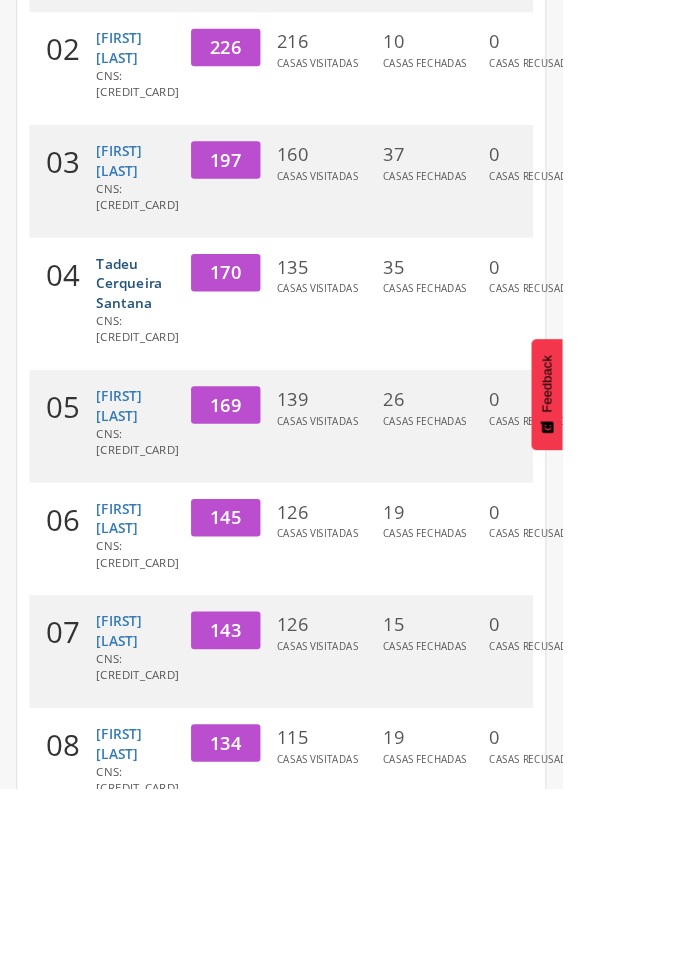 click on "Tadeu Cerqueira Santana" at bounding box center (158, 346) 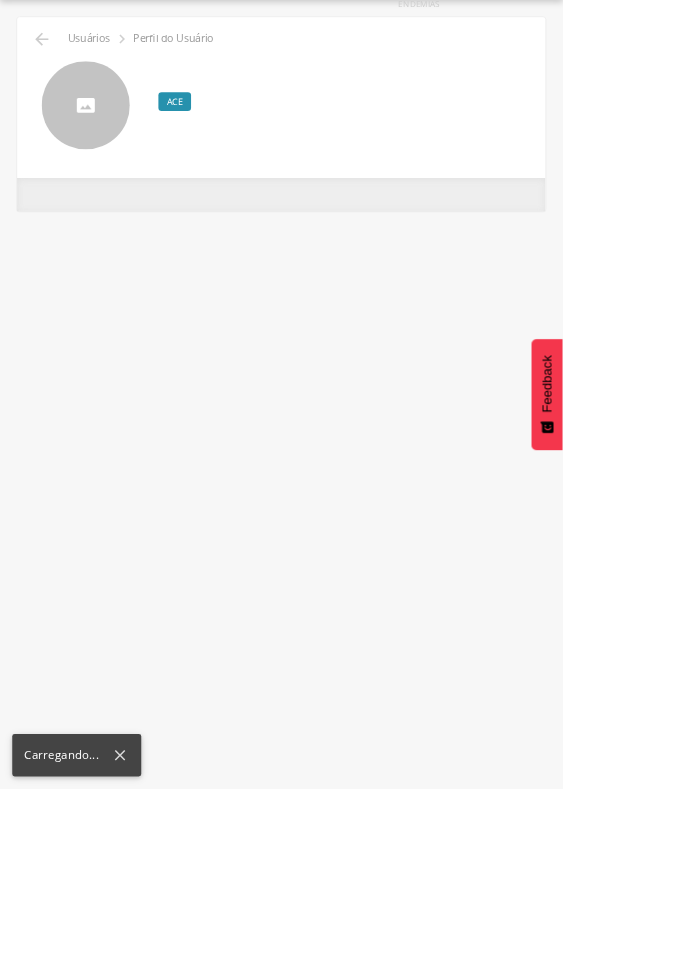 scroll, scrollTop: 0, scrollLeft: 0, axis: both 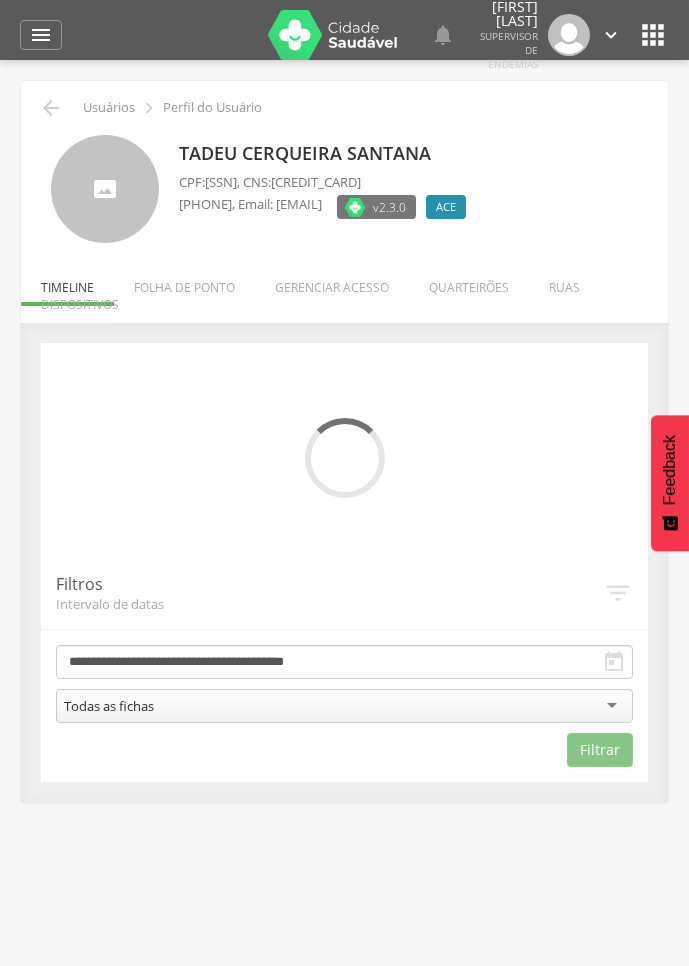 click on "Quarteirões" at bounding box center [469, 282] 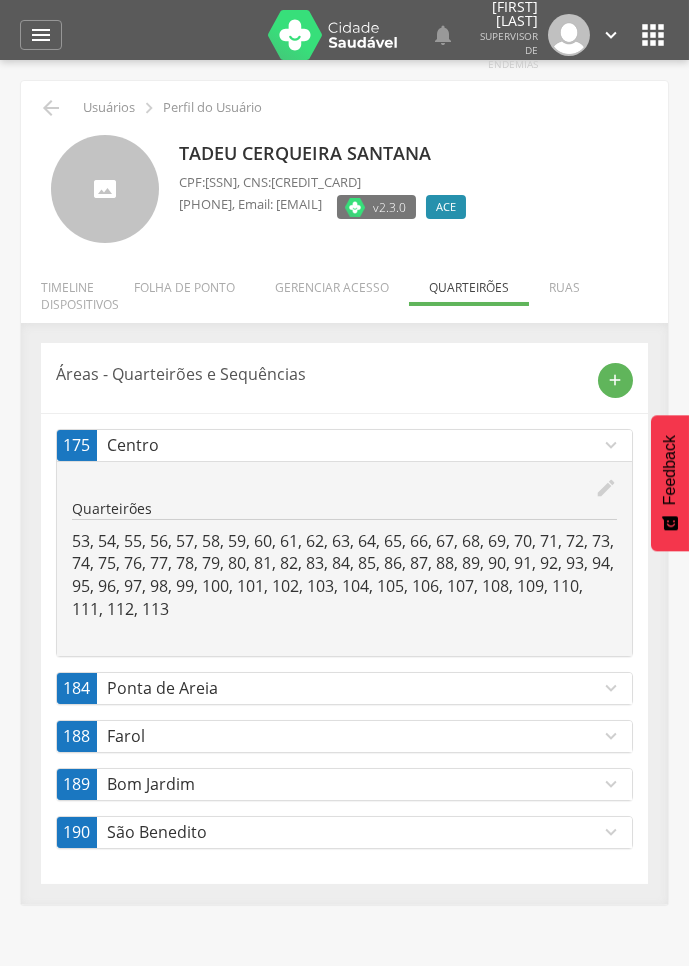 click on "Farol" at bounding box center [353, 736] 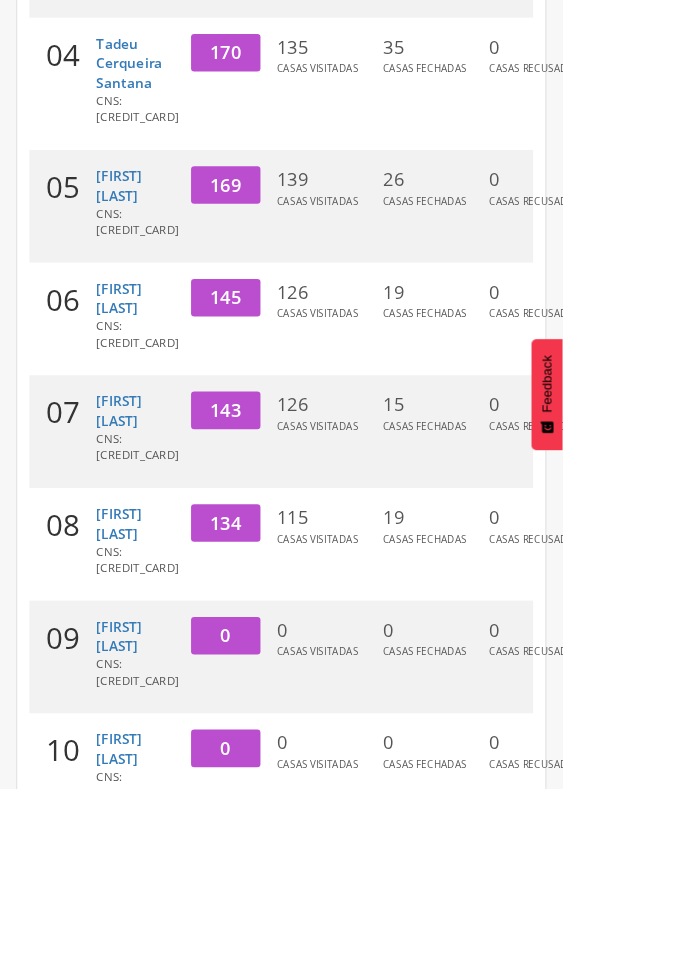 scroll, scrollTop: 835, scrollLeft: 0, axis: vertical 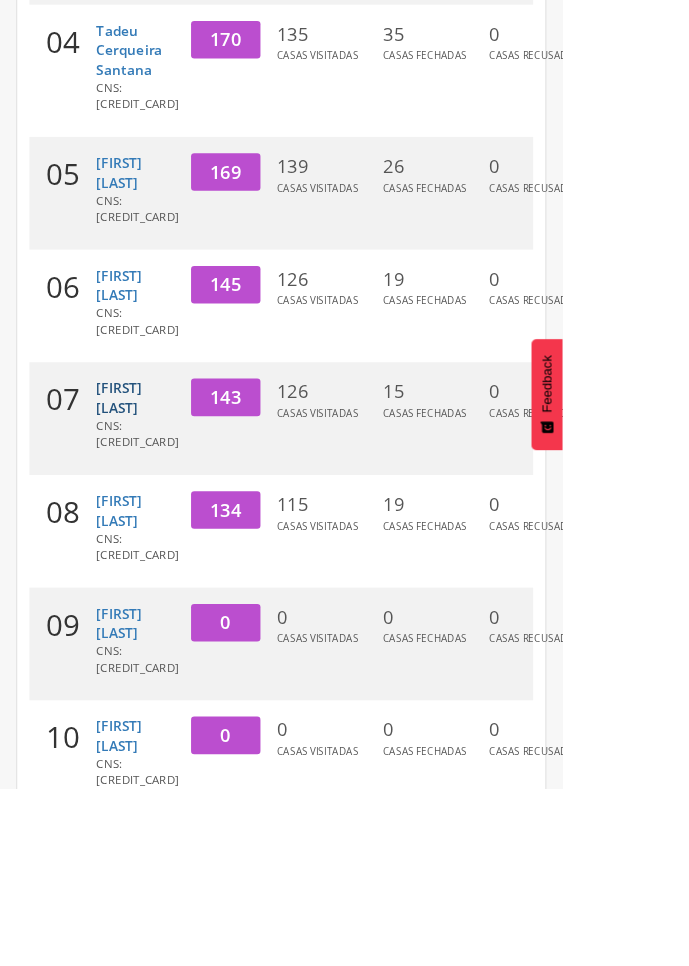 click on "[FIRST] [LAST]" at bounding box center [146, 487] 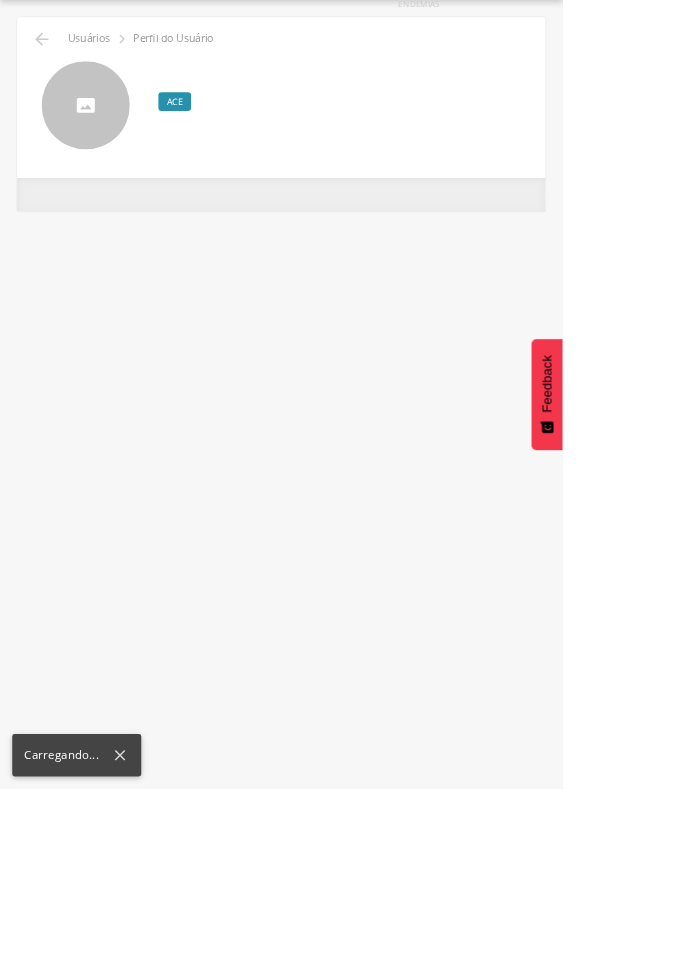 scroll, scrollTop: 0, scrollLeft: 0, axis: both 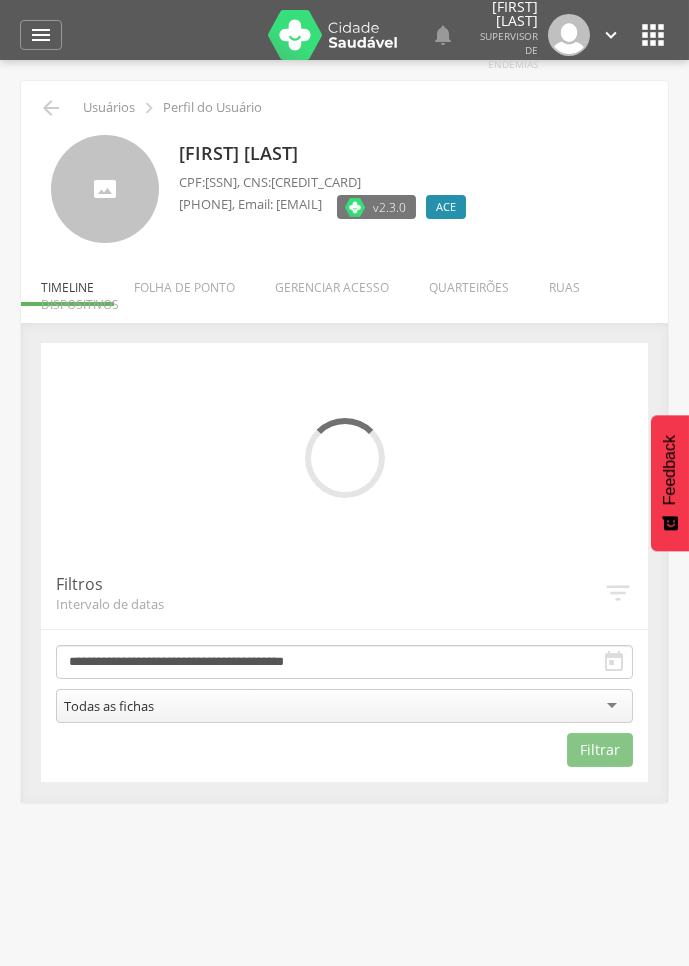 click on "Quarteirões" at bounding box center (469, 282) 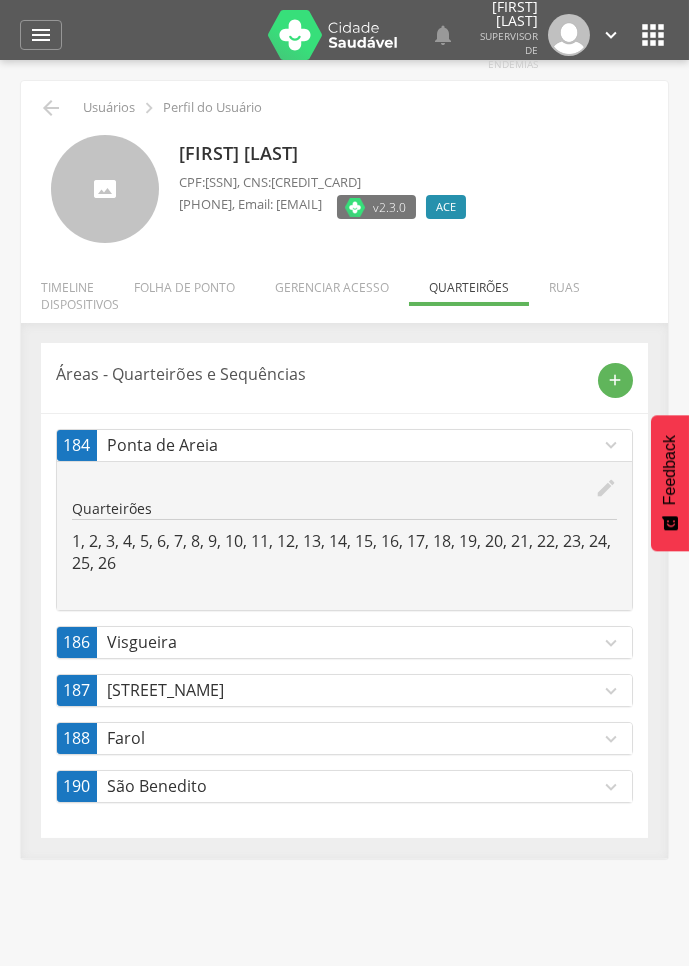 click on "Farol" at bounding box center (353, 738) 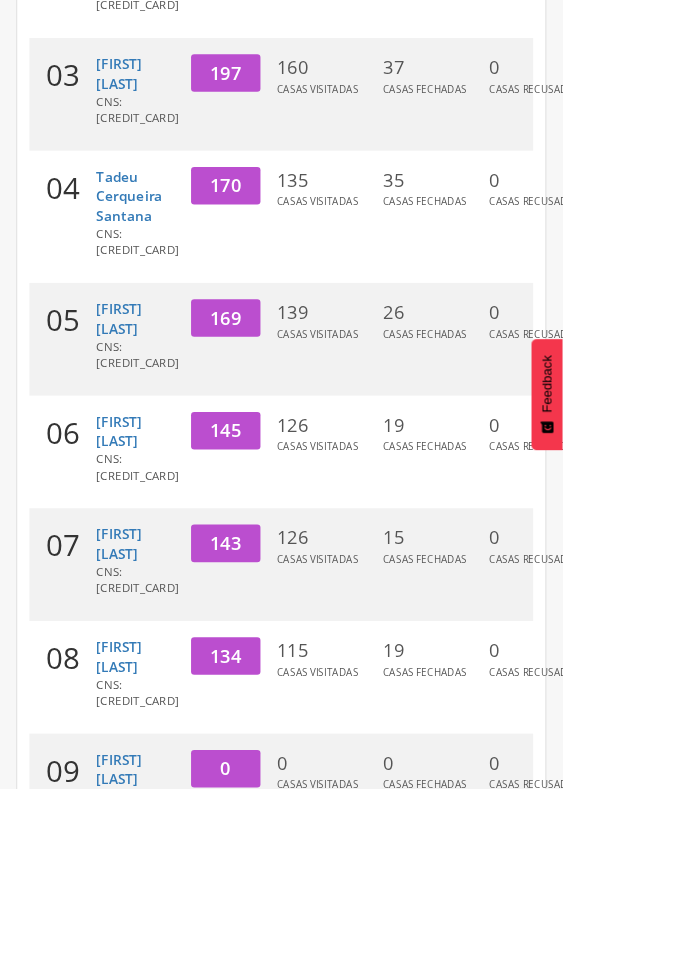 scroll, scrollTop: 664, scrollLeft: 0, axis: vertical 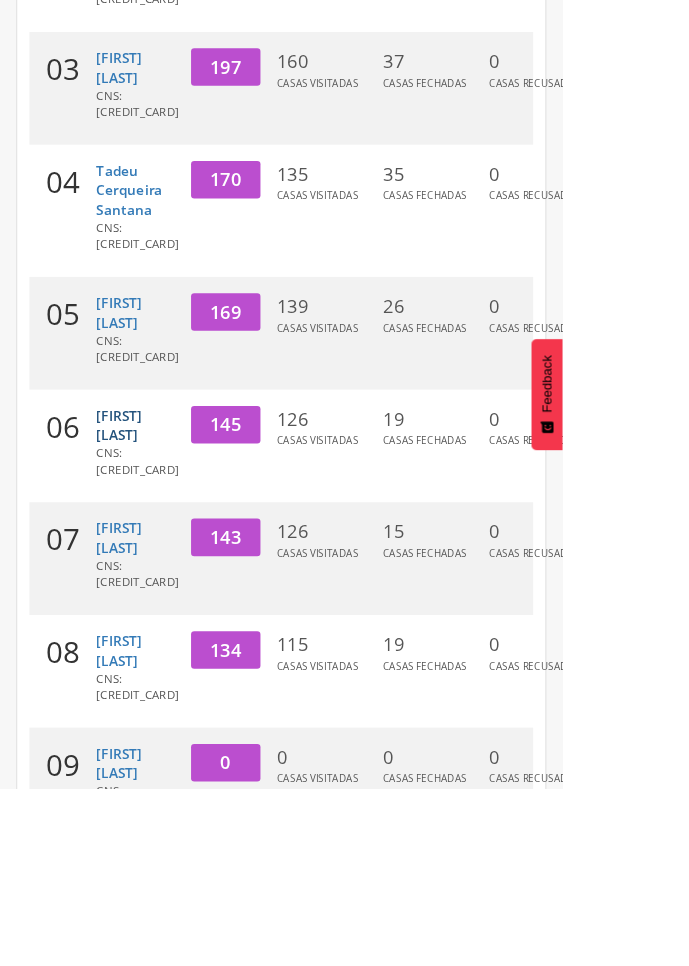 click on "[FIRST] [LAST]" at bounding box center [146, 520] 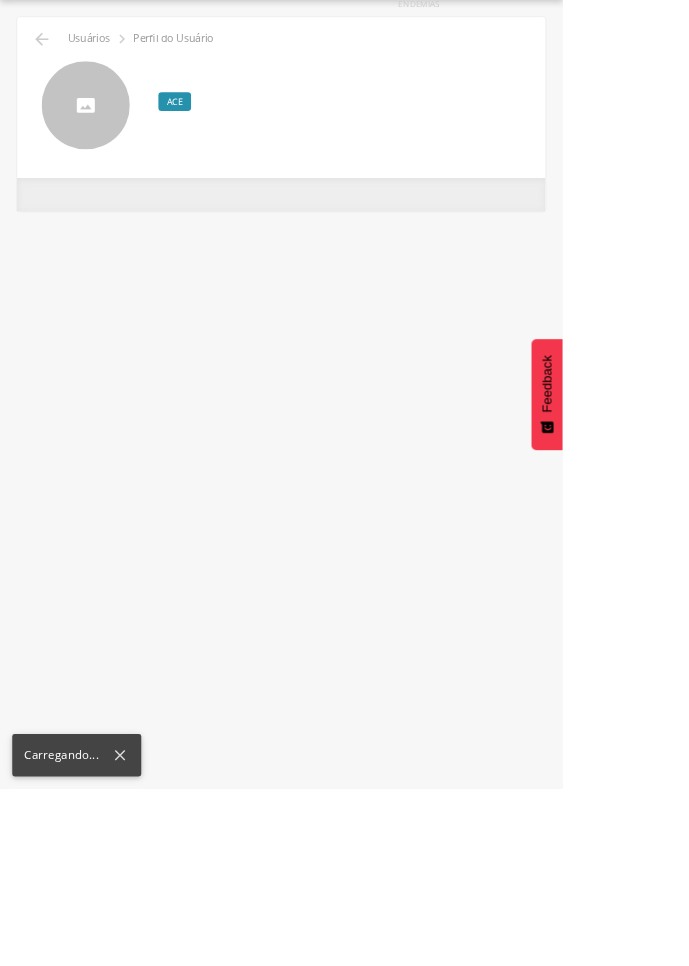 scroll, scrollTop: 0, scrollLeft: 0, axis: both 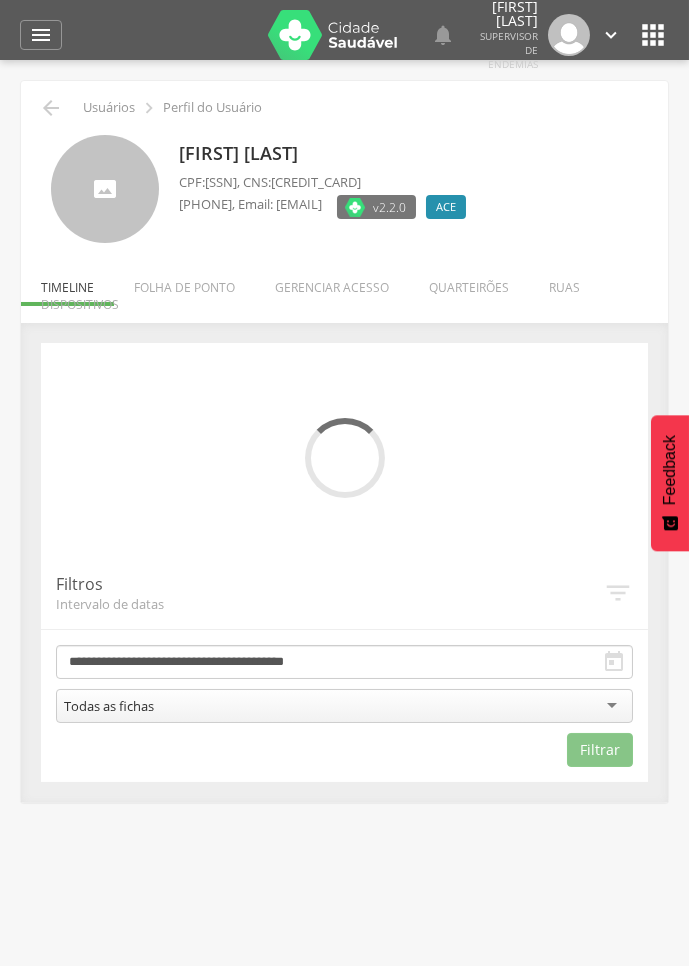 click on "Quarteirões" at bounding box center (469, 282) 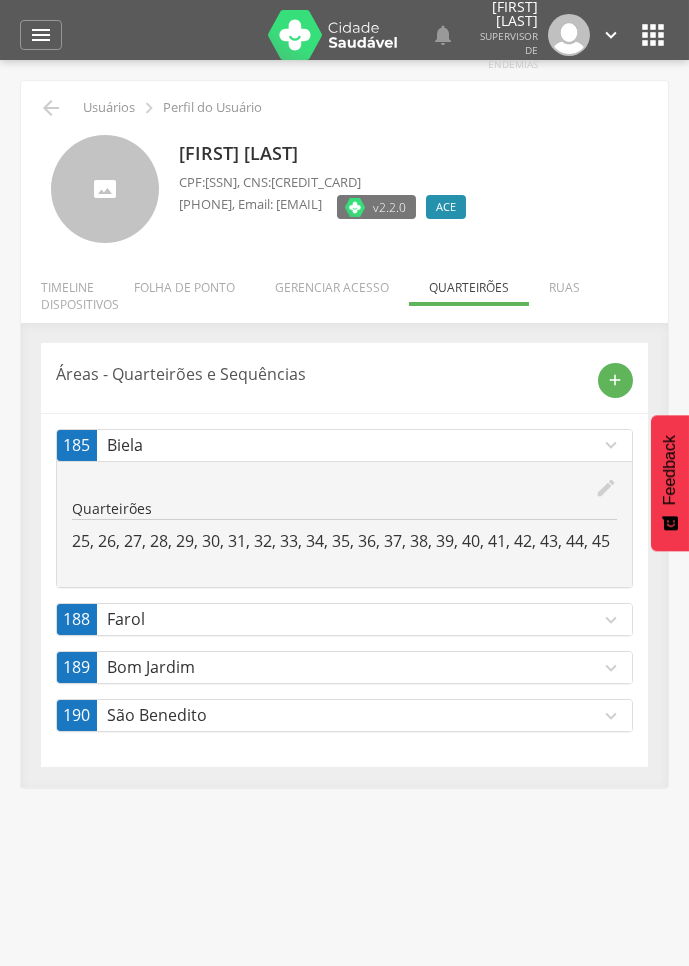 click on "[NUMBER] [STREET_NAME] expand_more" at bounding box center [344, 667] 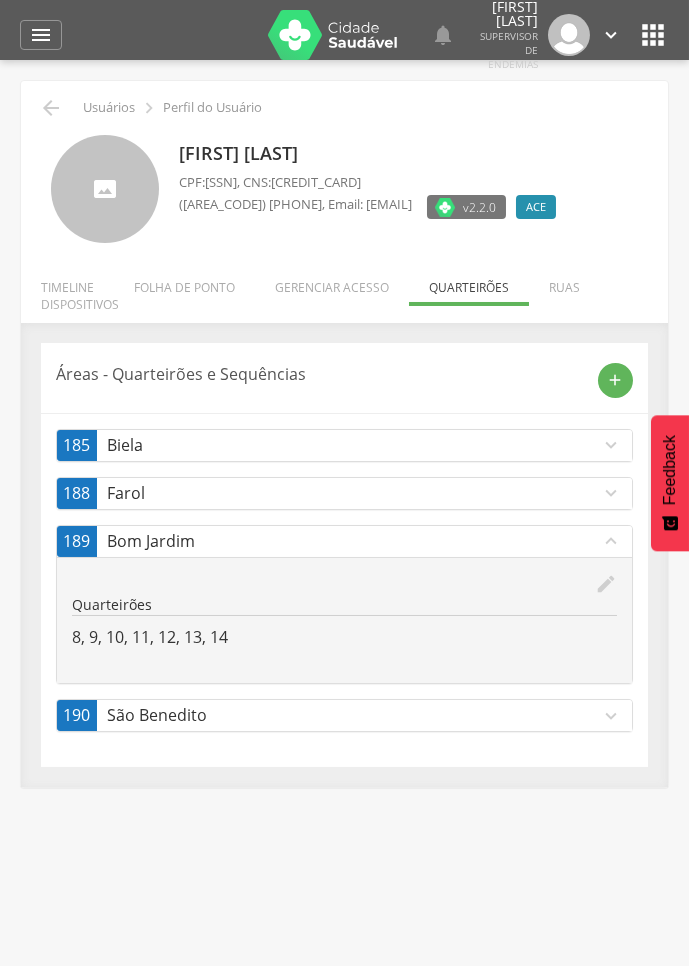 click on "Farol" at bounding box center (353, 493) 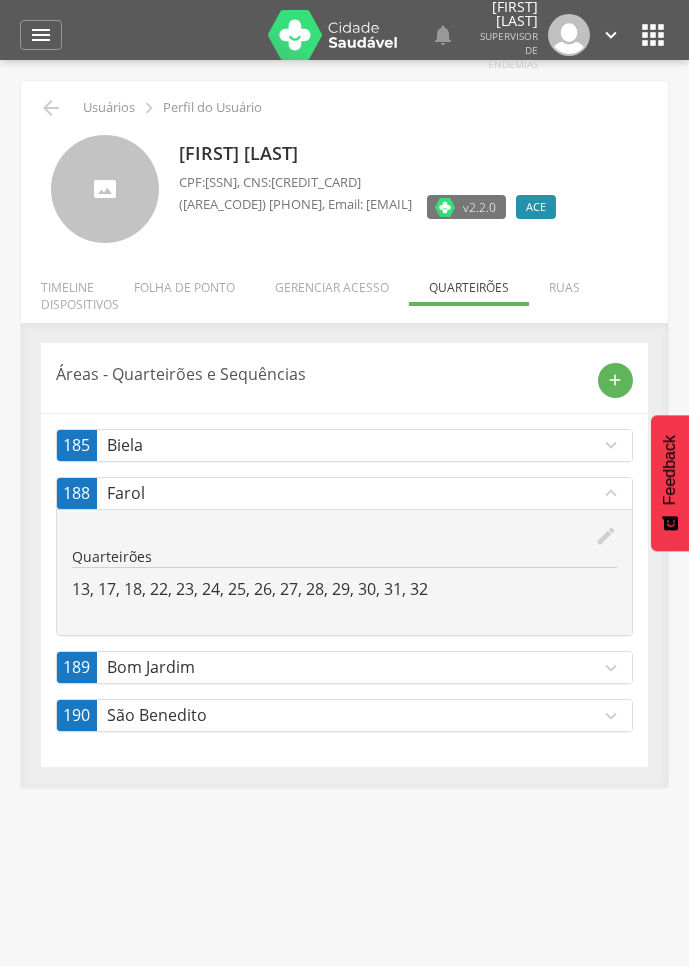 click on "Farol" at bounding box center (353, 493) 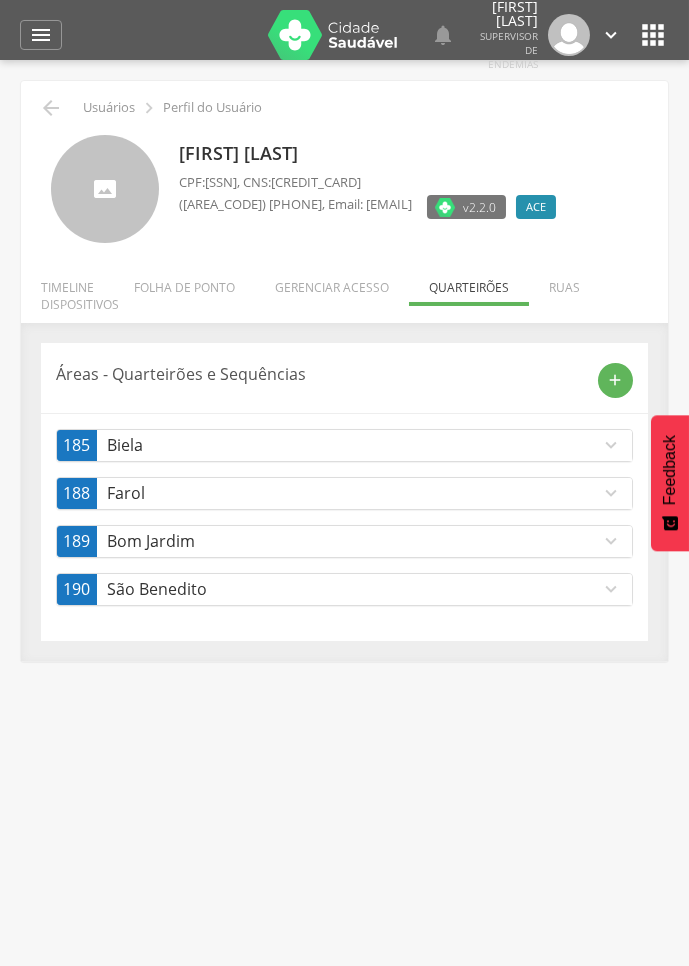 click on "Farol" at bounding box center [353, 493] 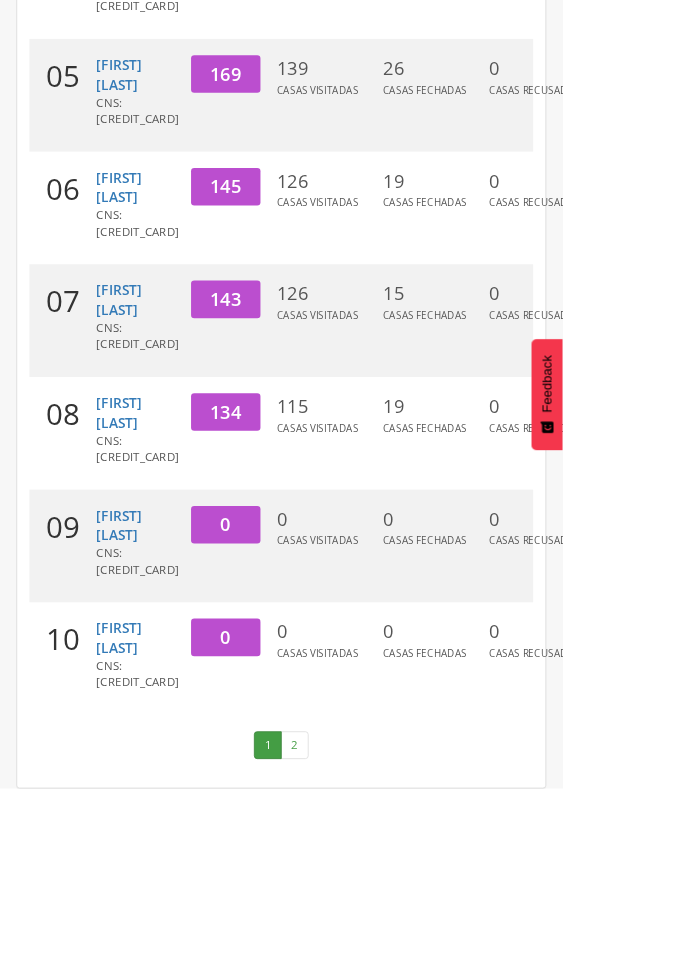 scroll, scrollTop: 1265, scrollLeft: 0, axis: vertical 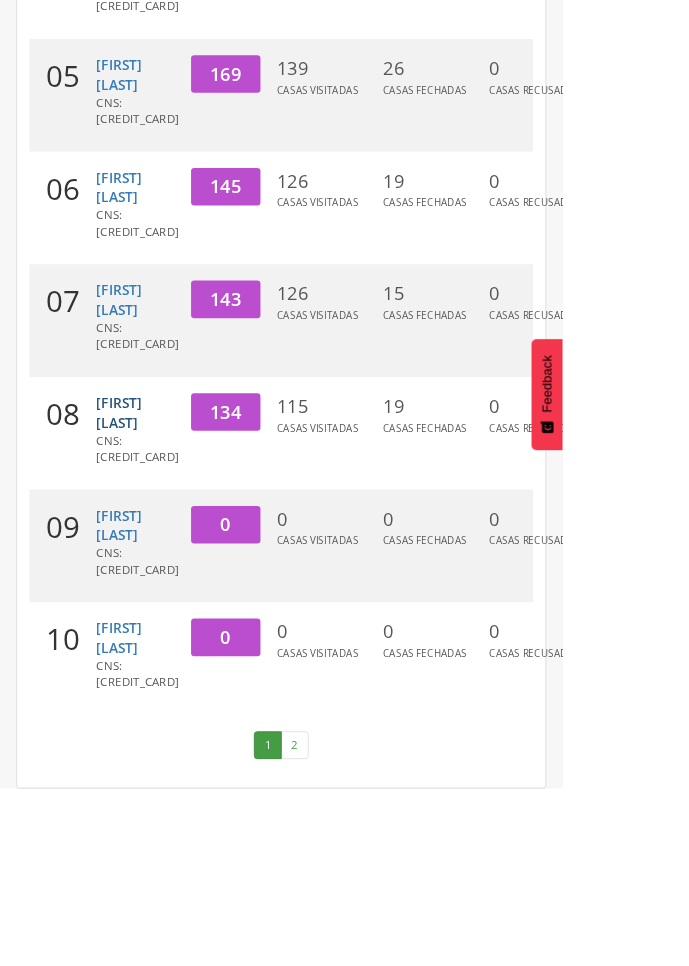 click on "[FIRST] [LAST]" at bounding box center [146, 505] 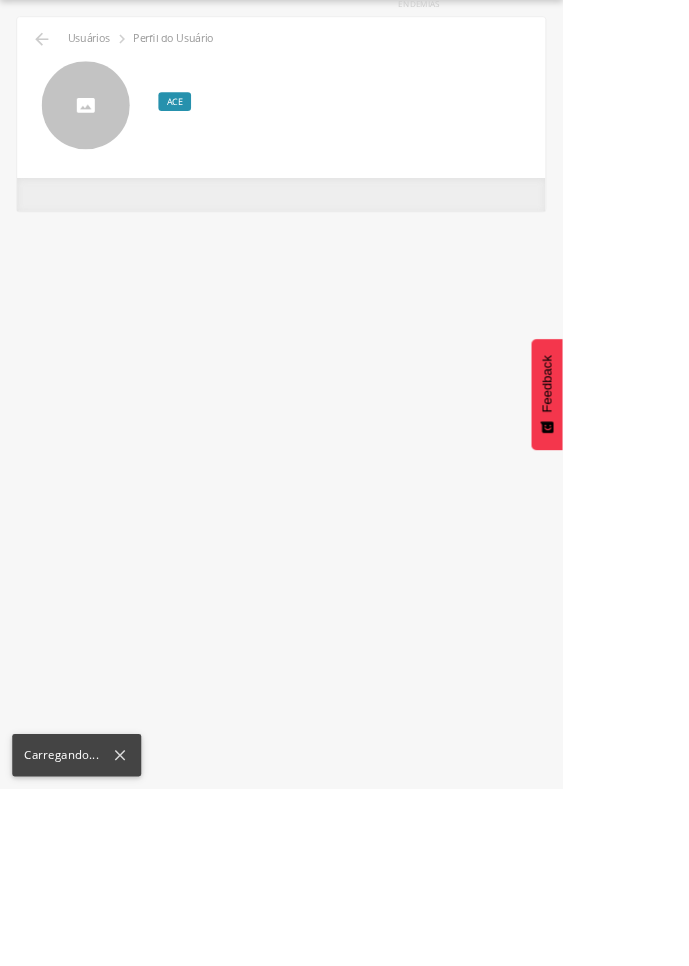 scroll, scrollTop: 0, scrollLeft: 0, axis: both 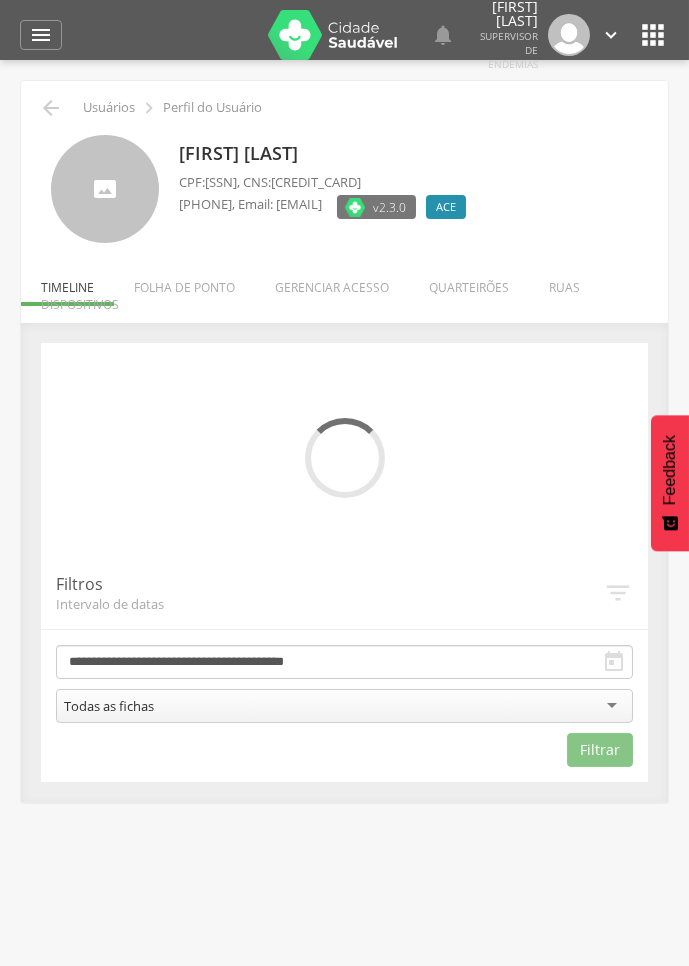 click on "Quarteirões" at bounding box center [469, 282] 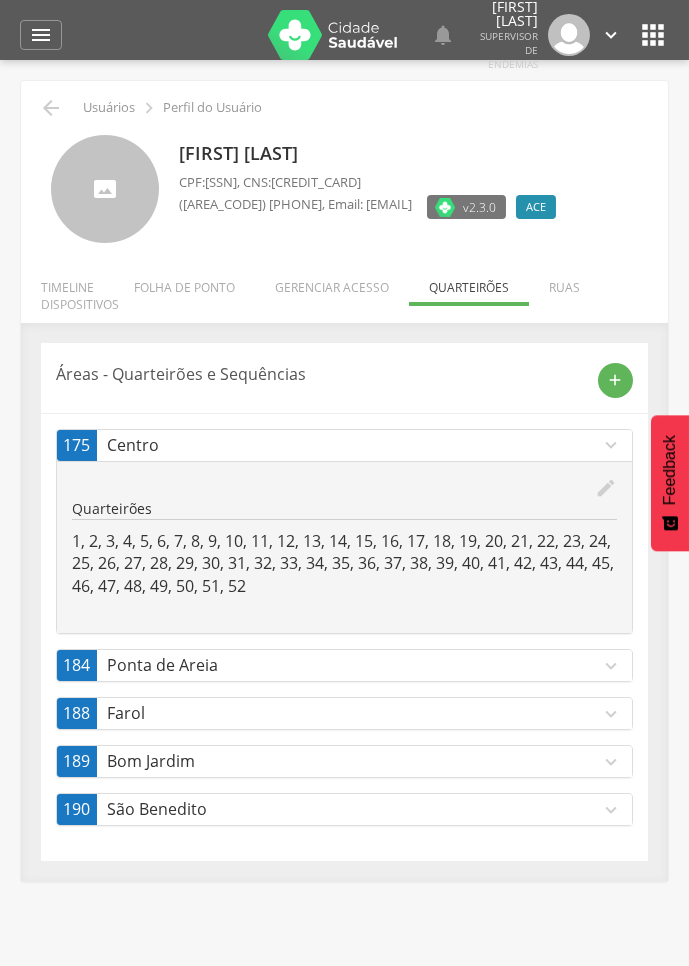 click on "Farol" at bounding box center (353, 713) 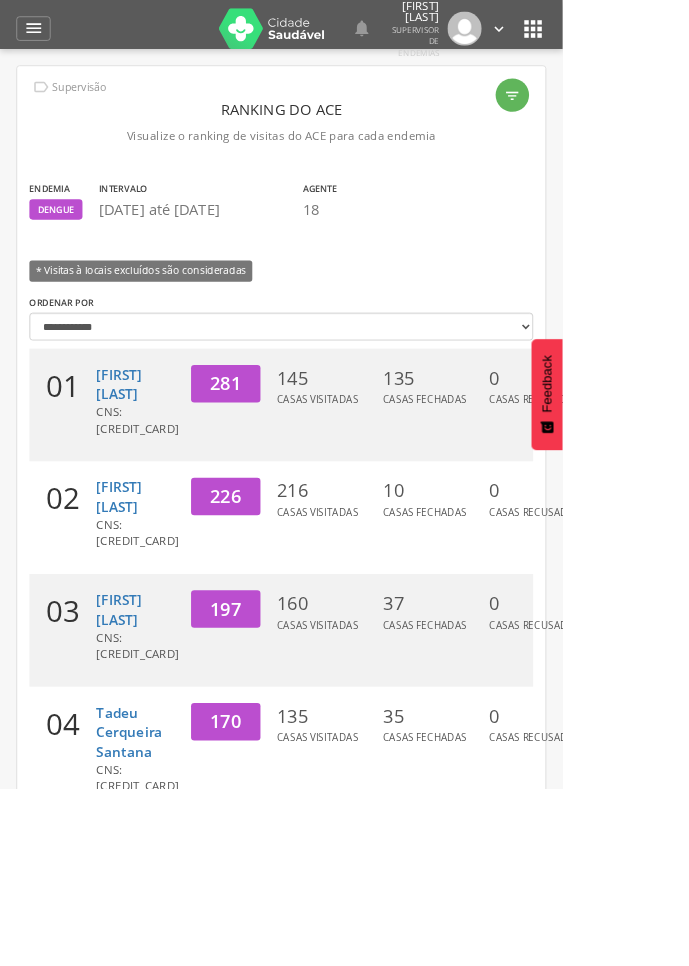click on "226" at bounding box center [276, 607] 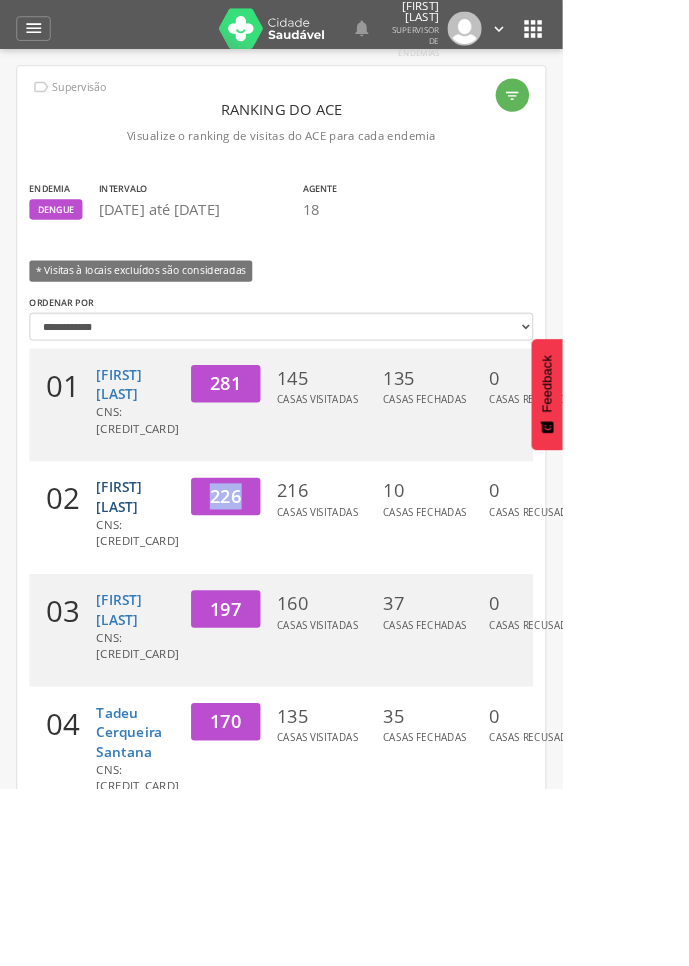 click on "[FIRST] [LAST]" at bounding box center [146, 608] 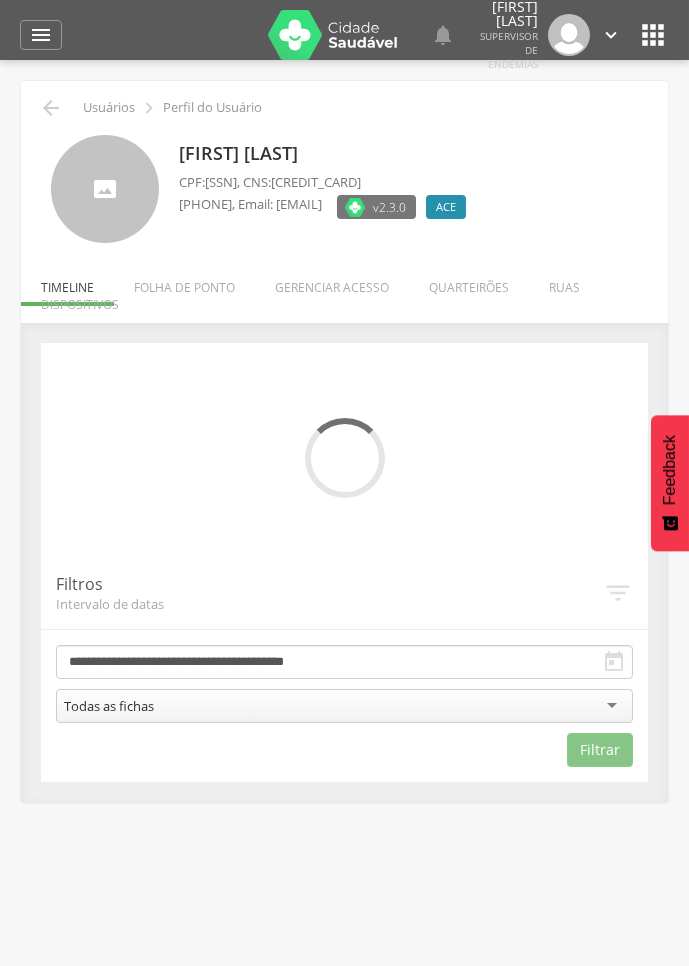 click on "Quarteirões" at bounding box center (469, 282) 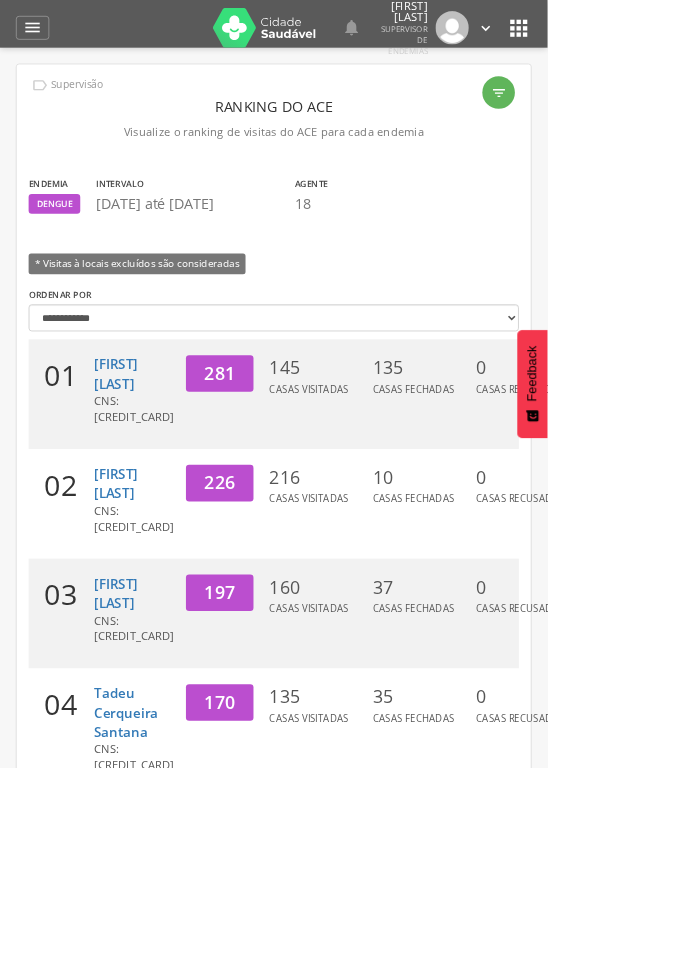 click on "01" at bounding box center [77, 496] 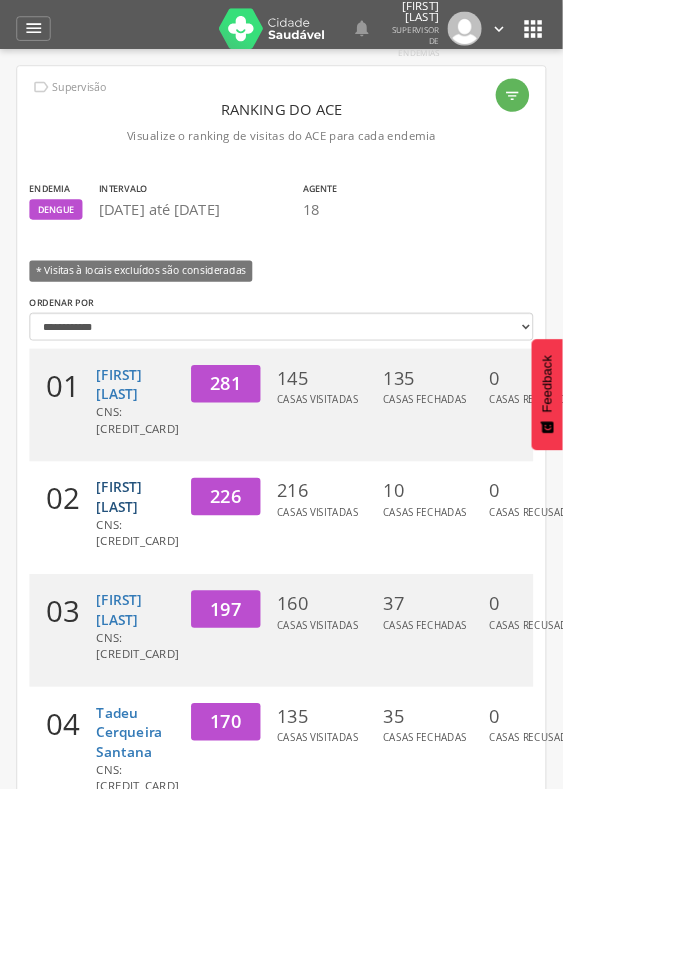 click on "[FIRST] [LAST]" at bounding box center (146, 608) 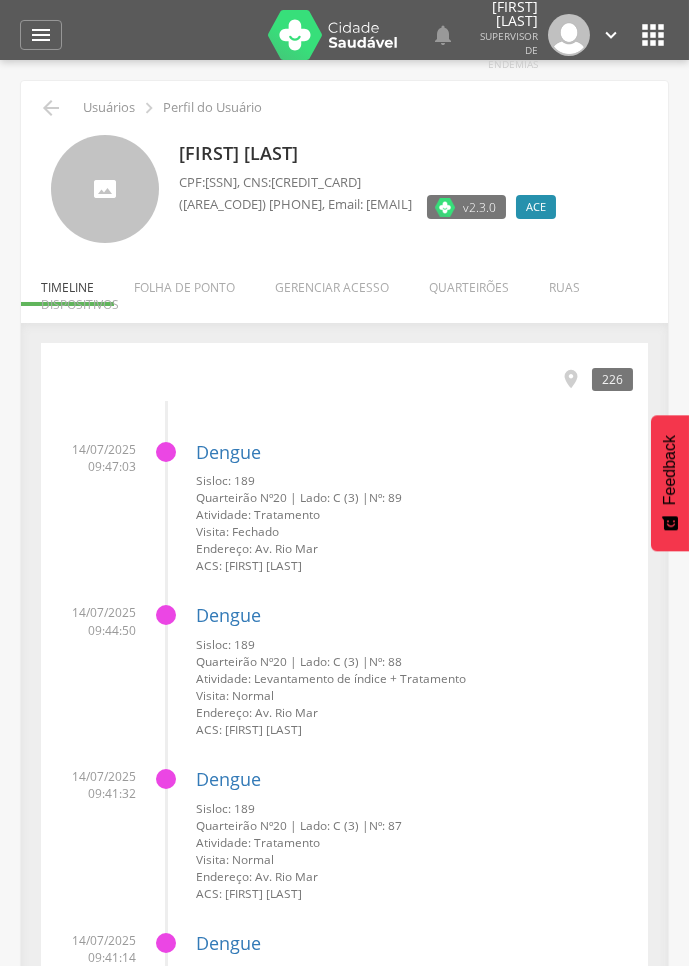 click on "Quarteirões" at bounding box center (469, 282) 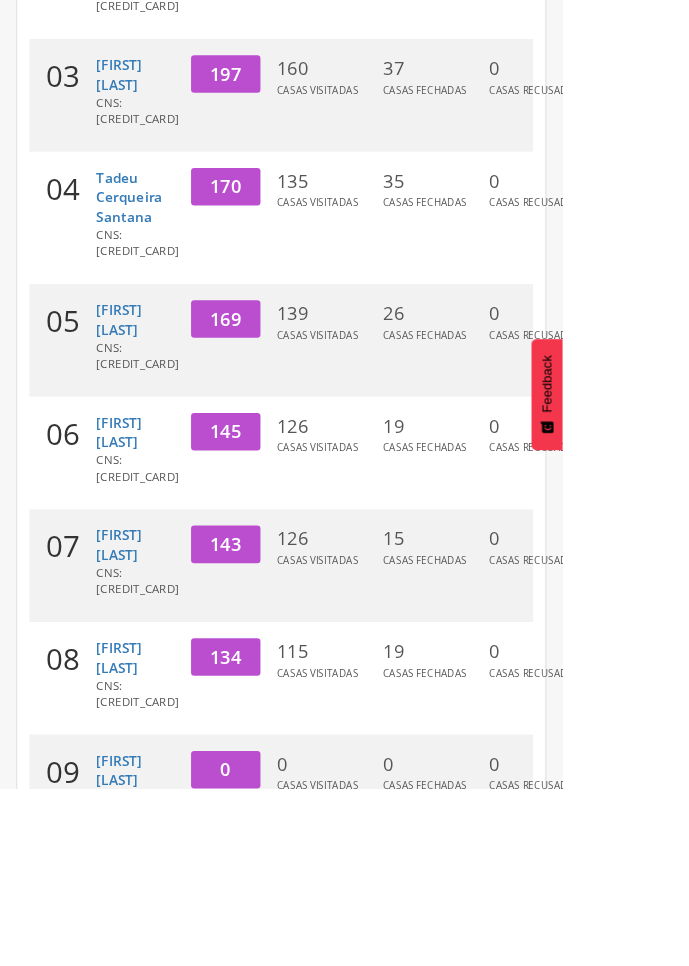 scroll, scrollTop: 747, scrollLeft: 0, axis: vertical 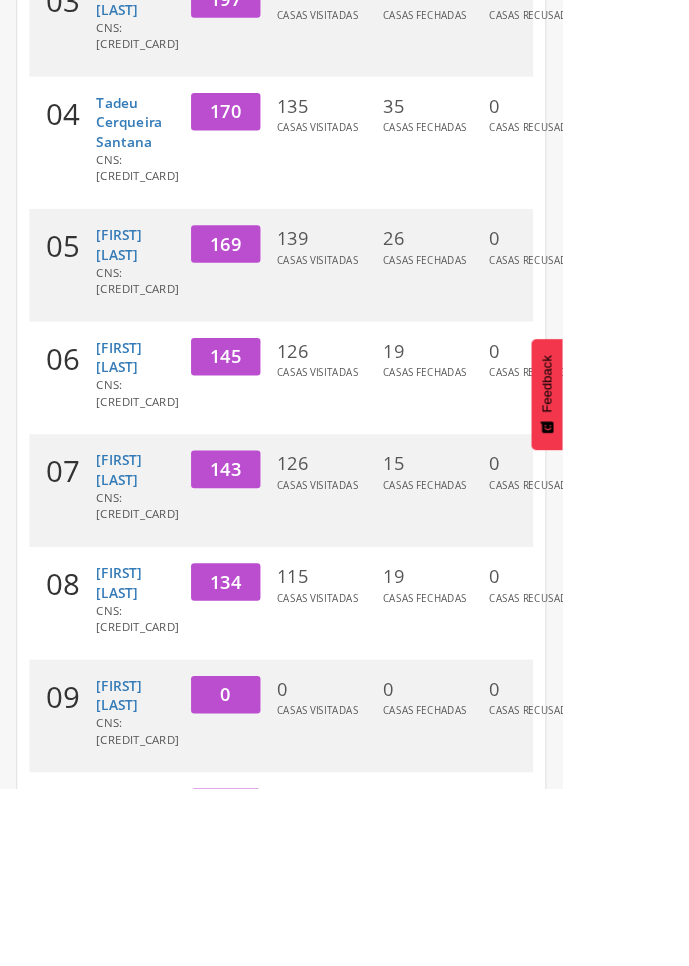click on "[NUMBER] [FIRST] [LAST] CNS:  [CREDIT_CARD] [NUMBER] Casas Visitadas [NUMBER] Casas Fechadas [NUMBER] Casas Recusadas [NUMBER] Casas Recuperadas" at bounding box center (344, 463) 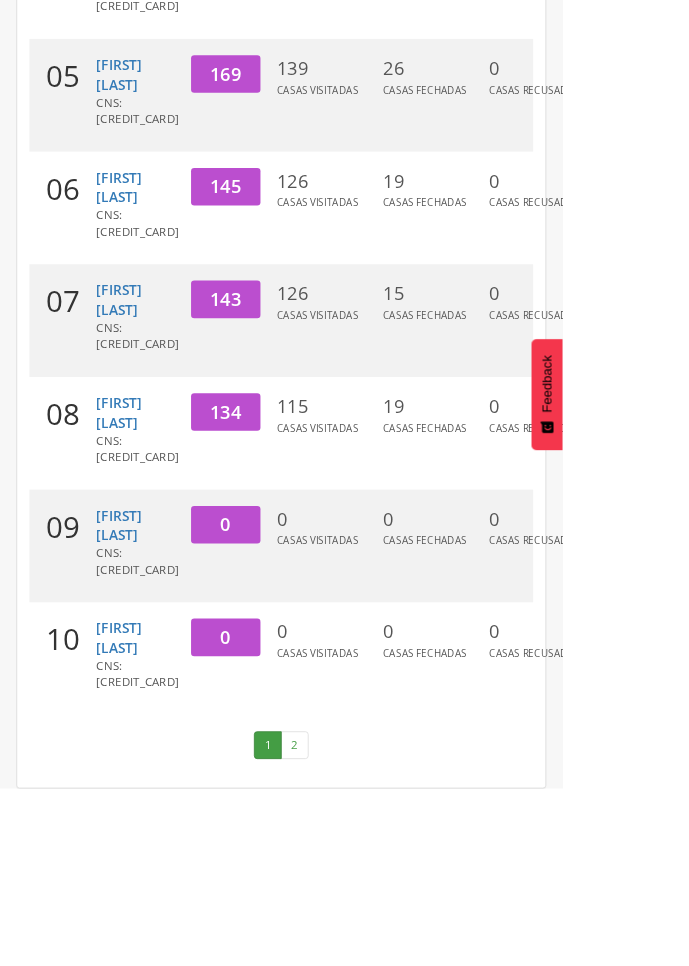 scroll, scrollTop: 1286, scrollLeft: 0, axis: vertical 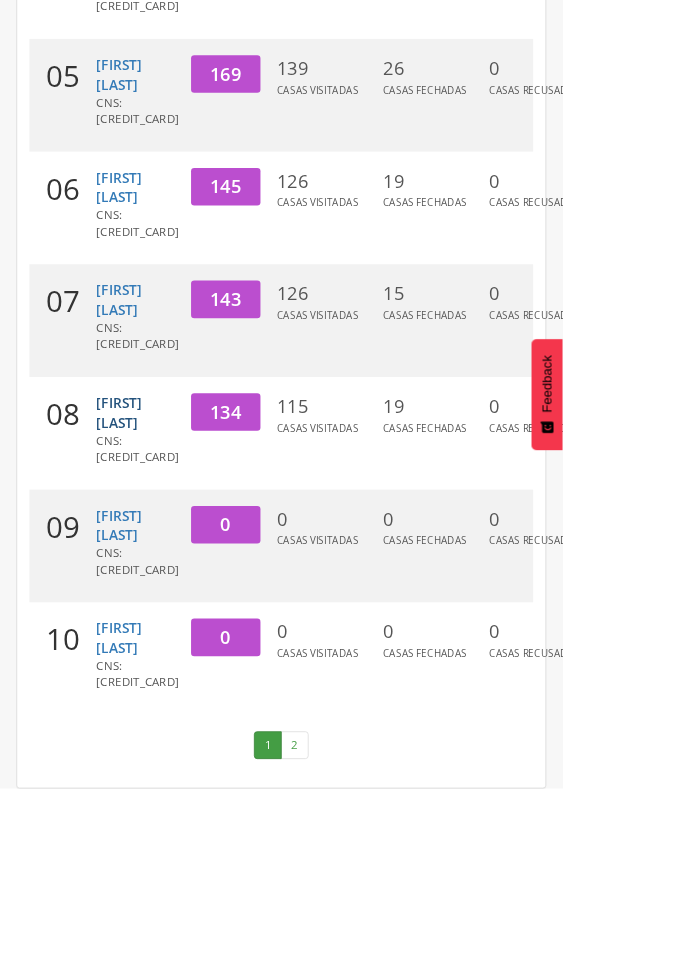 click on "[FIRST] [LAST]" at bounding box center [146, 505] 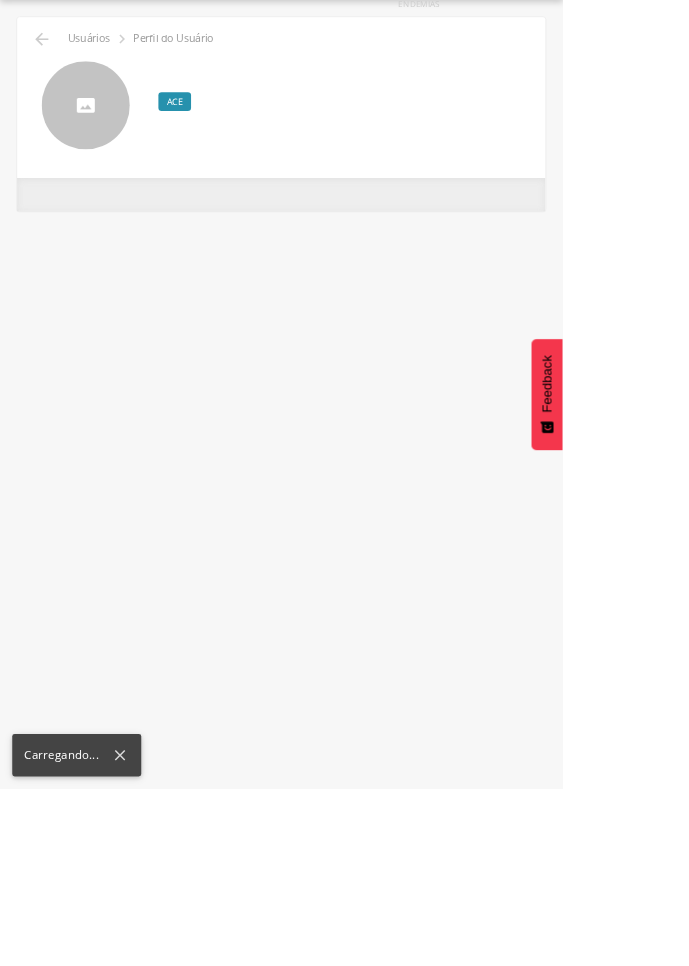 scroll, scrollTop: 0, scrollLeft: 0, axis: both 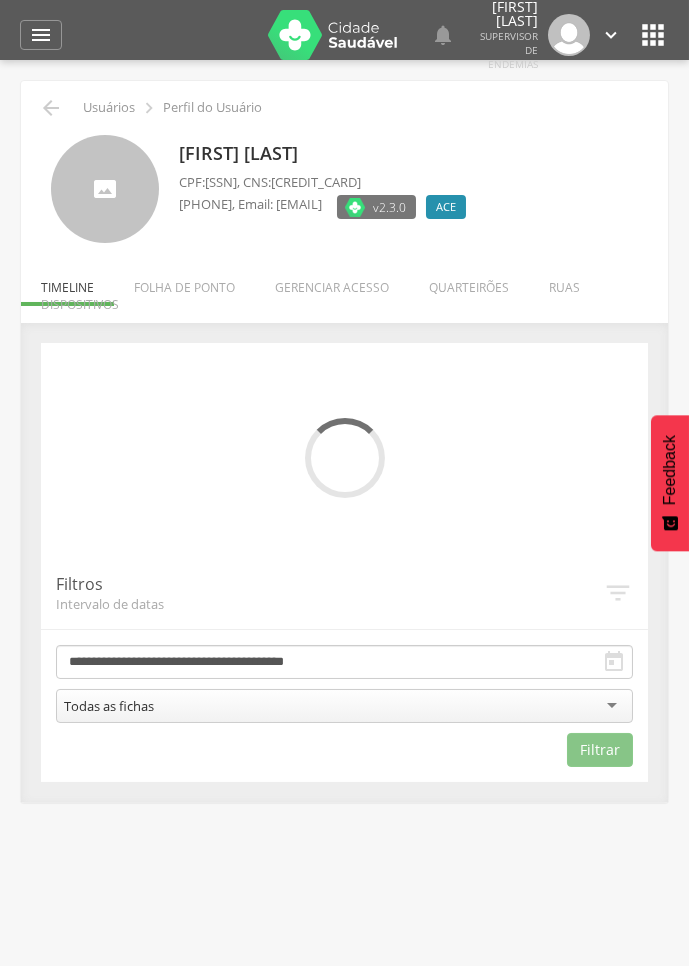 click on "Quarteirões" at bounding box center [469, 282] 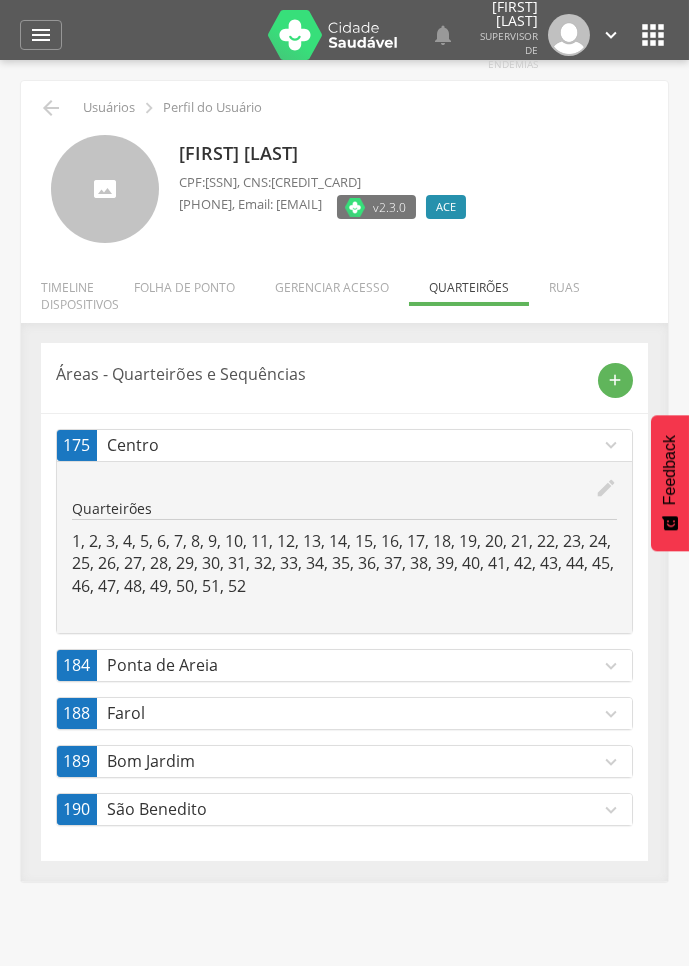 click on "Farol" at bounding box center [353, 713] 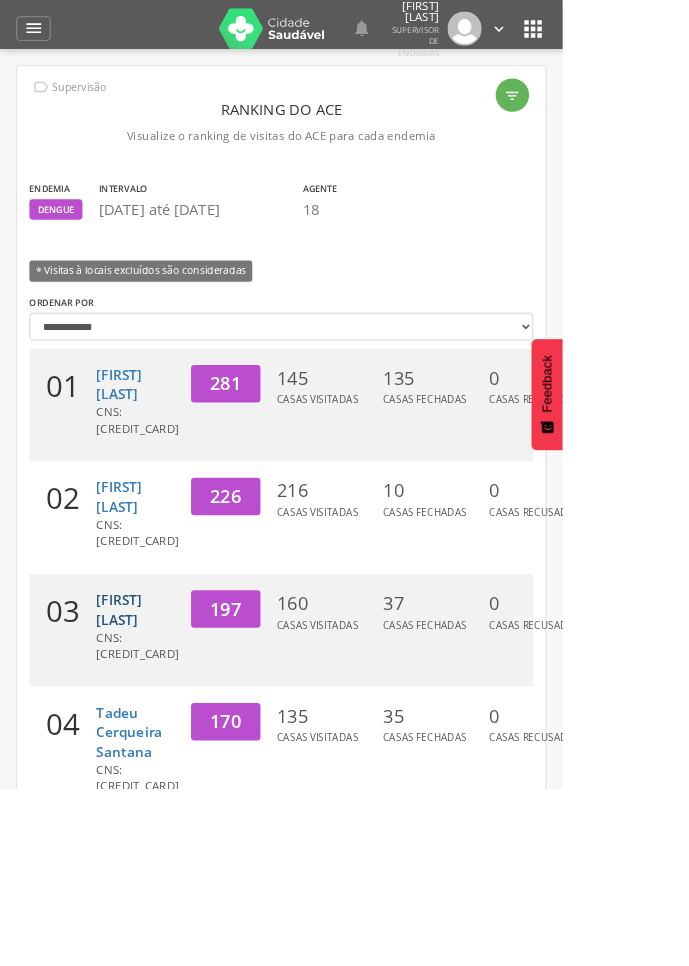 click on "[FIRST] [LAST]" at bounding box center [146, 746] 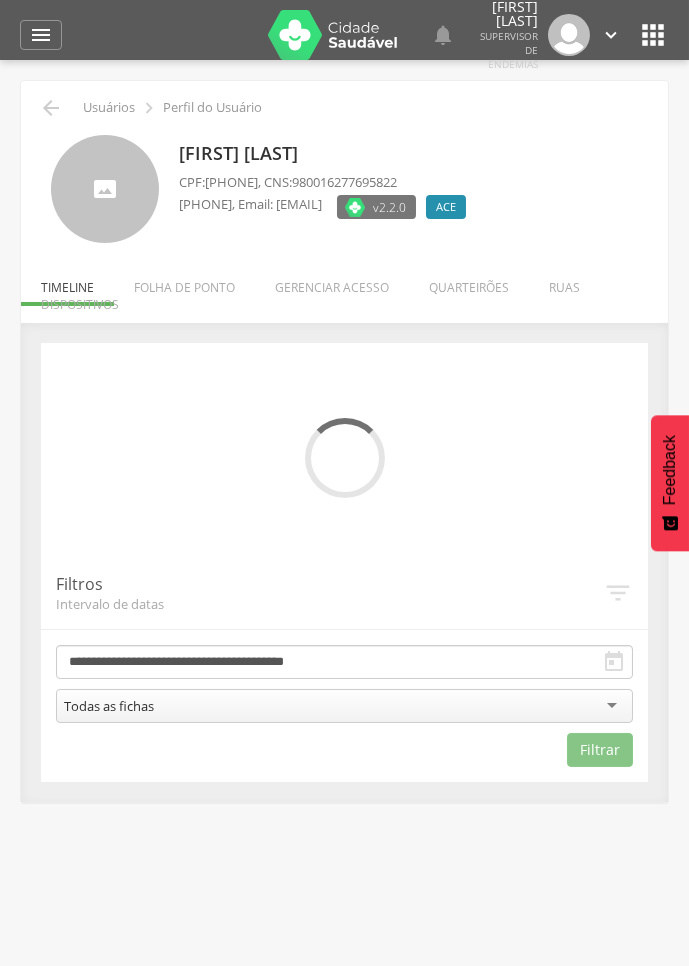 click on "Quarteirões" at bounding box center [469, 282] 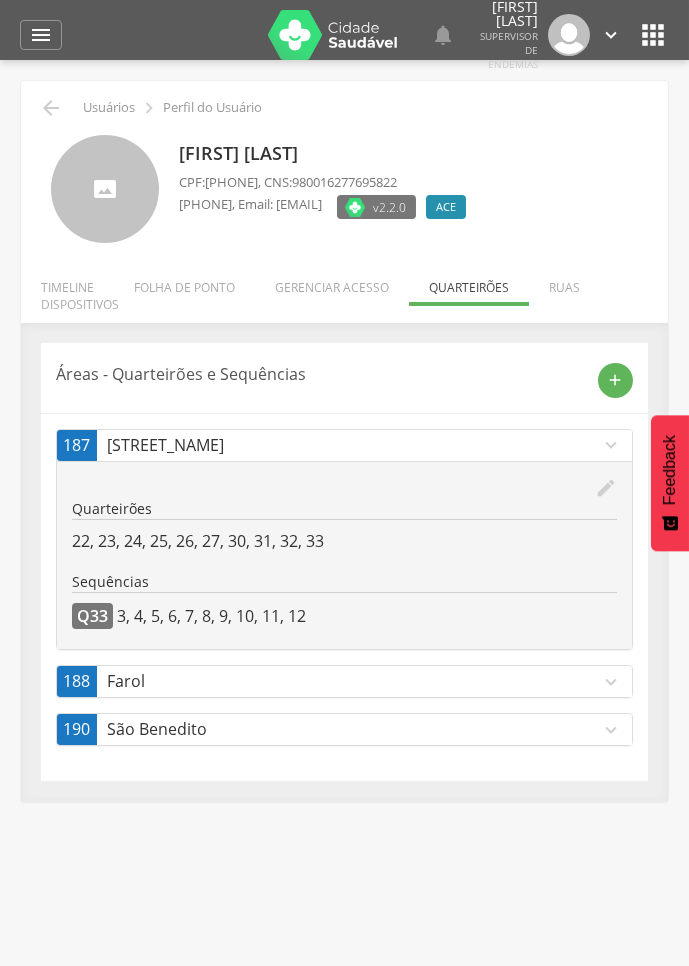 click on "Farol" at bounding box center (353, 681) 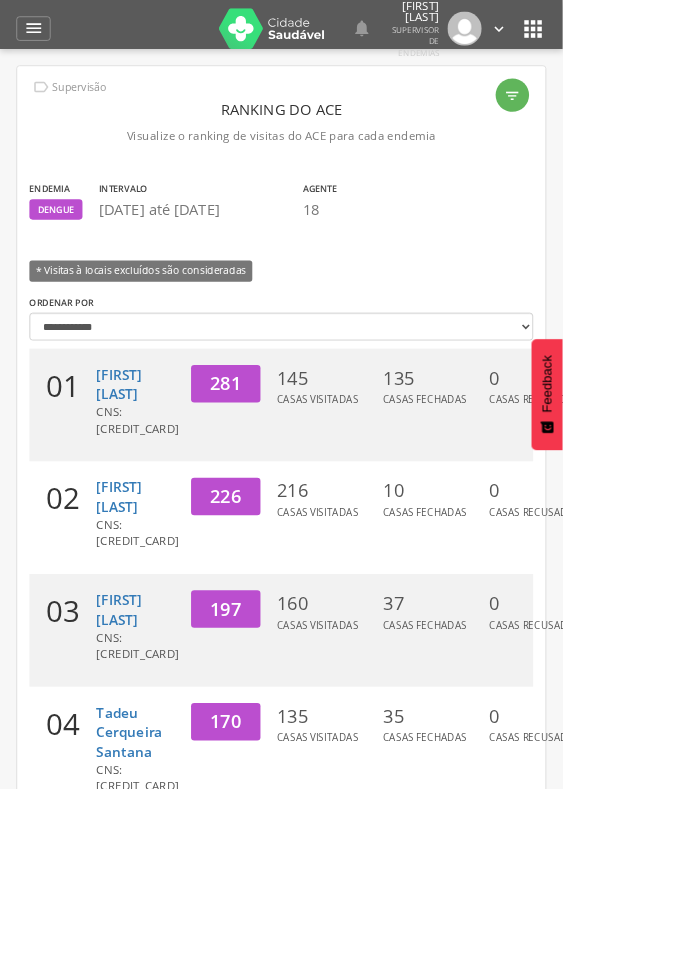 click on "[NUMBER] Casas Visitadas" at bounding box center (399, 634) 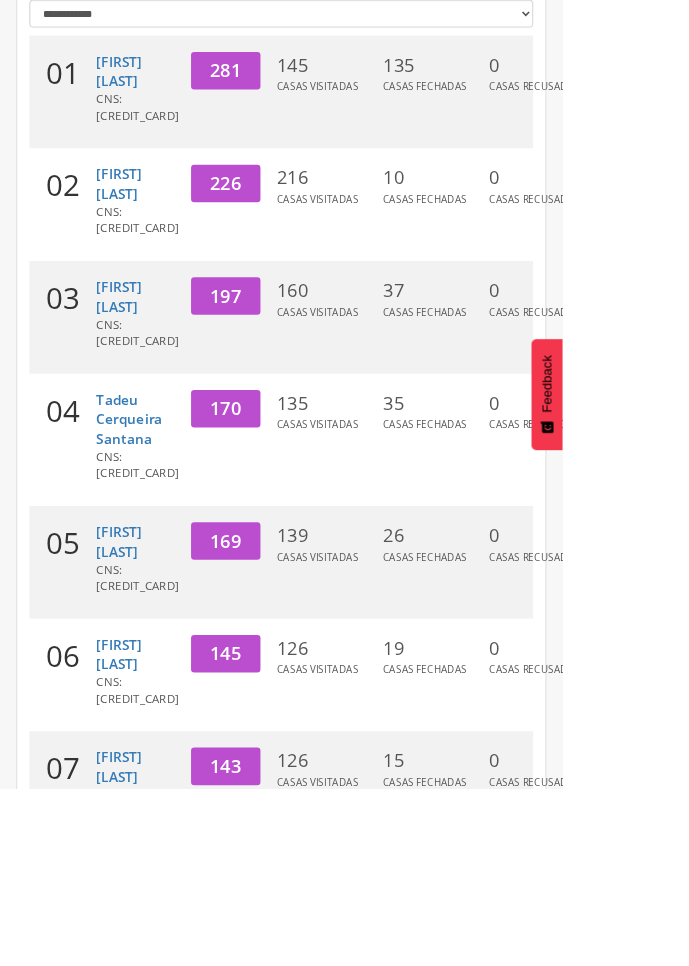 scroll, scrollTop: 392, scrollLeft: 0, axis: vertical 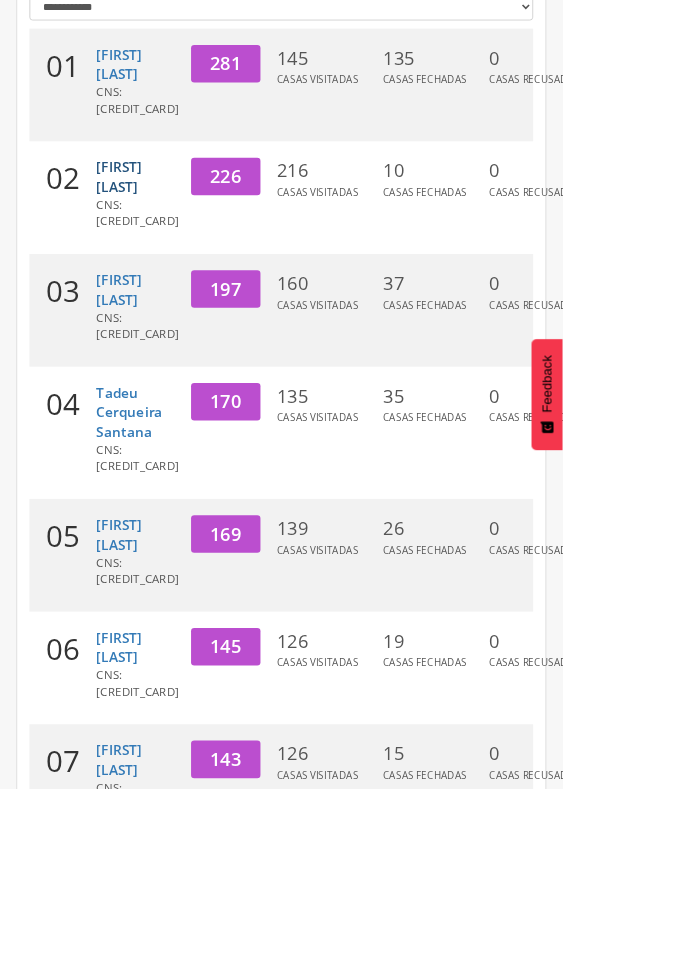 click on "[FIRST] [LAST]" at bounding box center (146, 216) 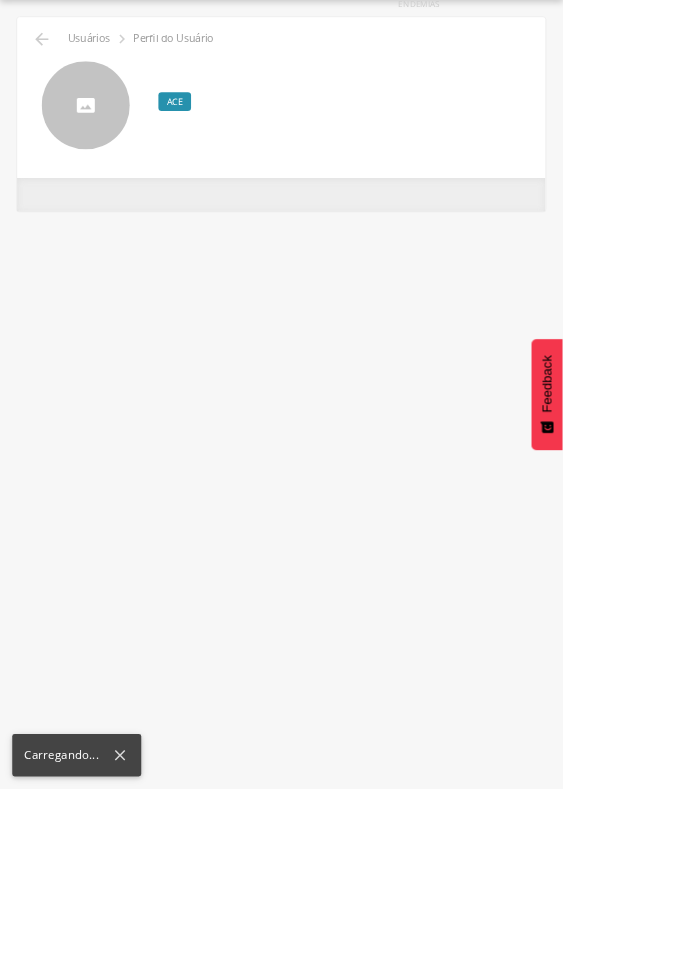 scroll, scrollTop: 0, scrollLeft: 0, axis: both 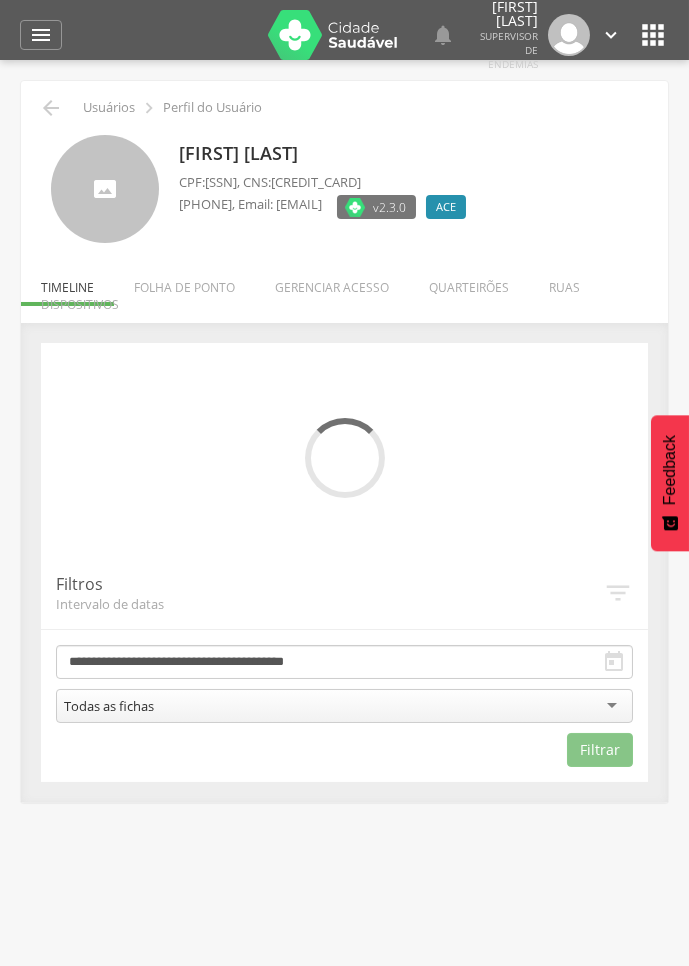 click on "Quarteirões" at bounding box center (469, 282) 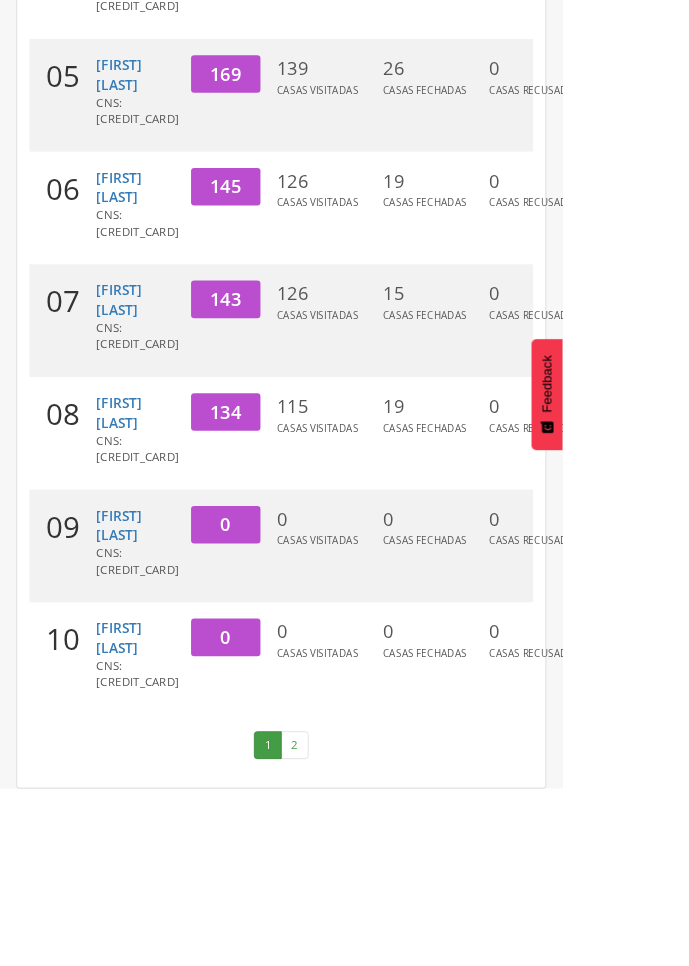 scroll, scrollTop: 1182, scrollLeft: 0, axis: vertical 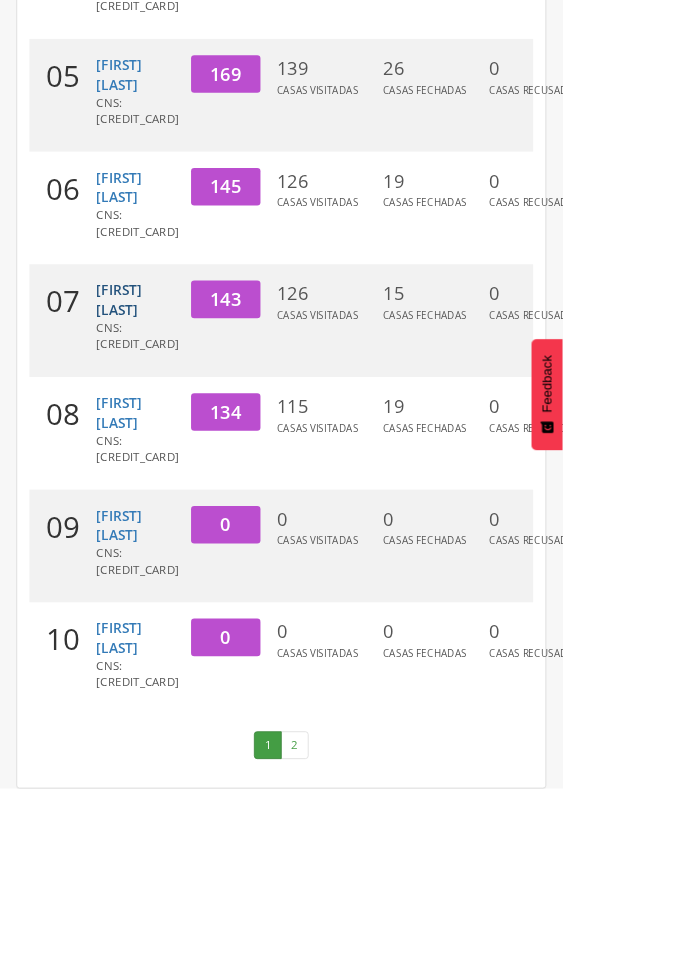 click on "[FIRST] [LAST]" at bounding box center [146, 367] 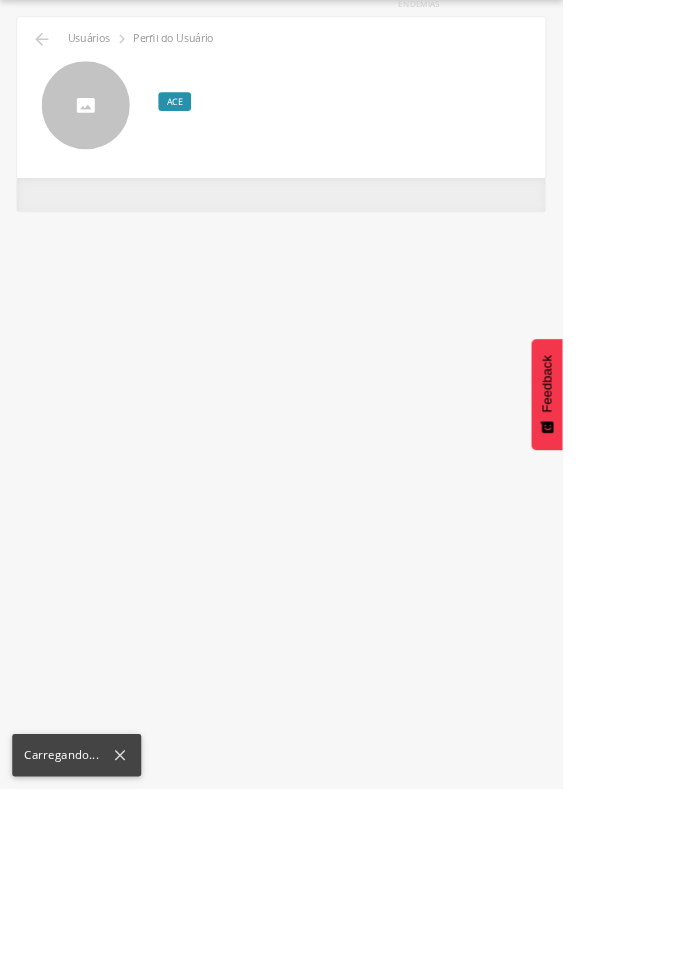 scroll, scrollTop: 0, scrollLeft: 0, axis: both 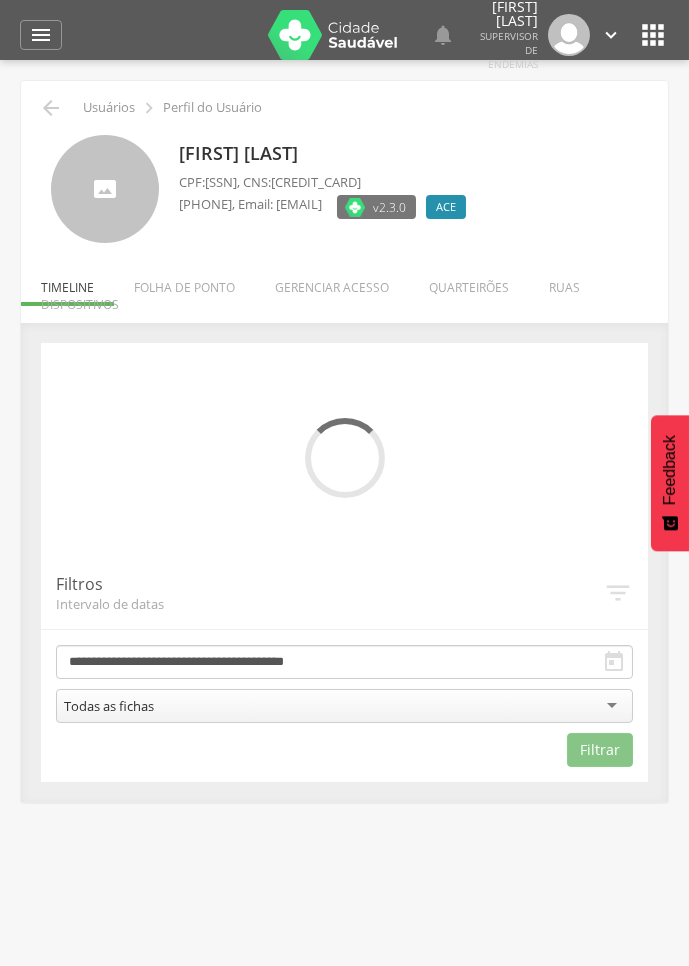 click on "Quarteirões" at bounding box center (469, 282) 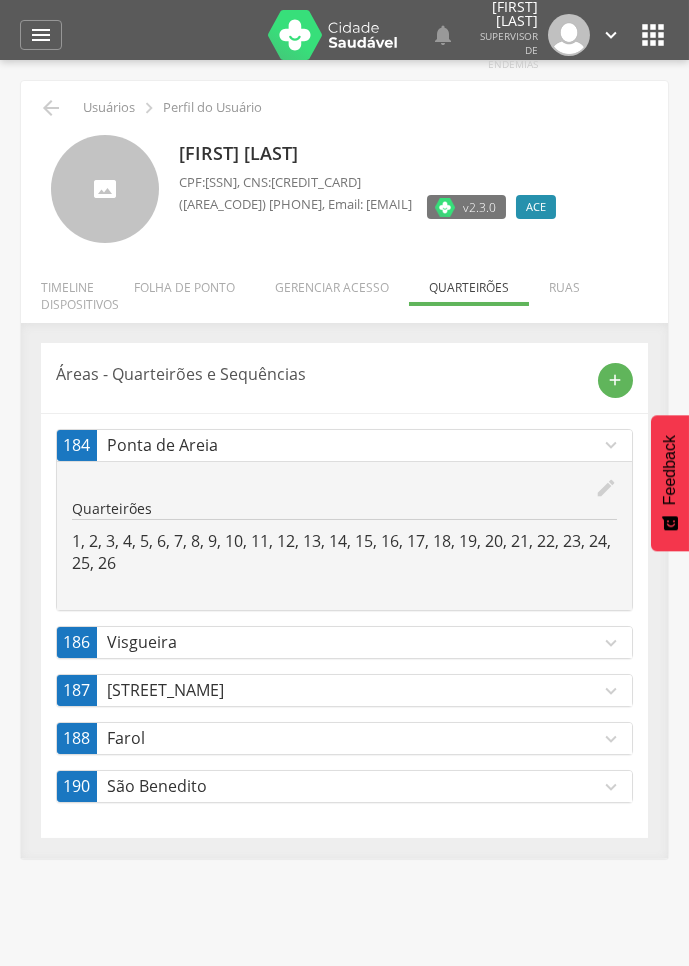 click on "Farol" at bounding box center [353, 738] 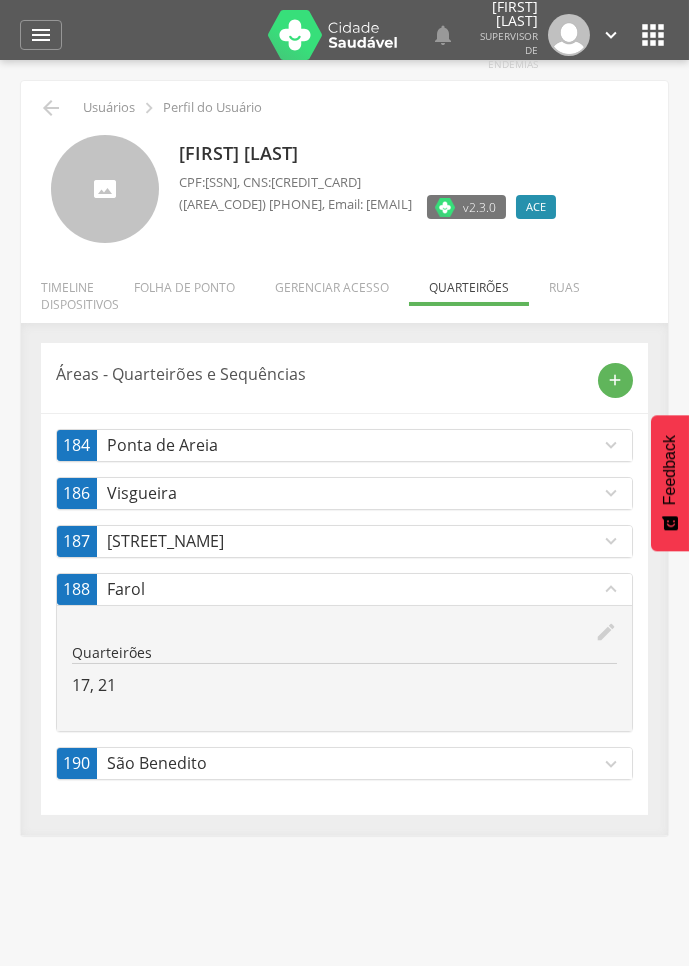 click on "[NUMBER] [STREET_NAME] expand_more" at bounding box center (344, 763) 